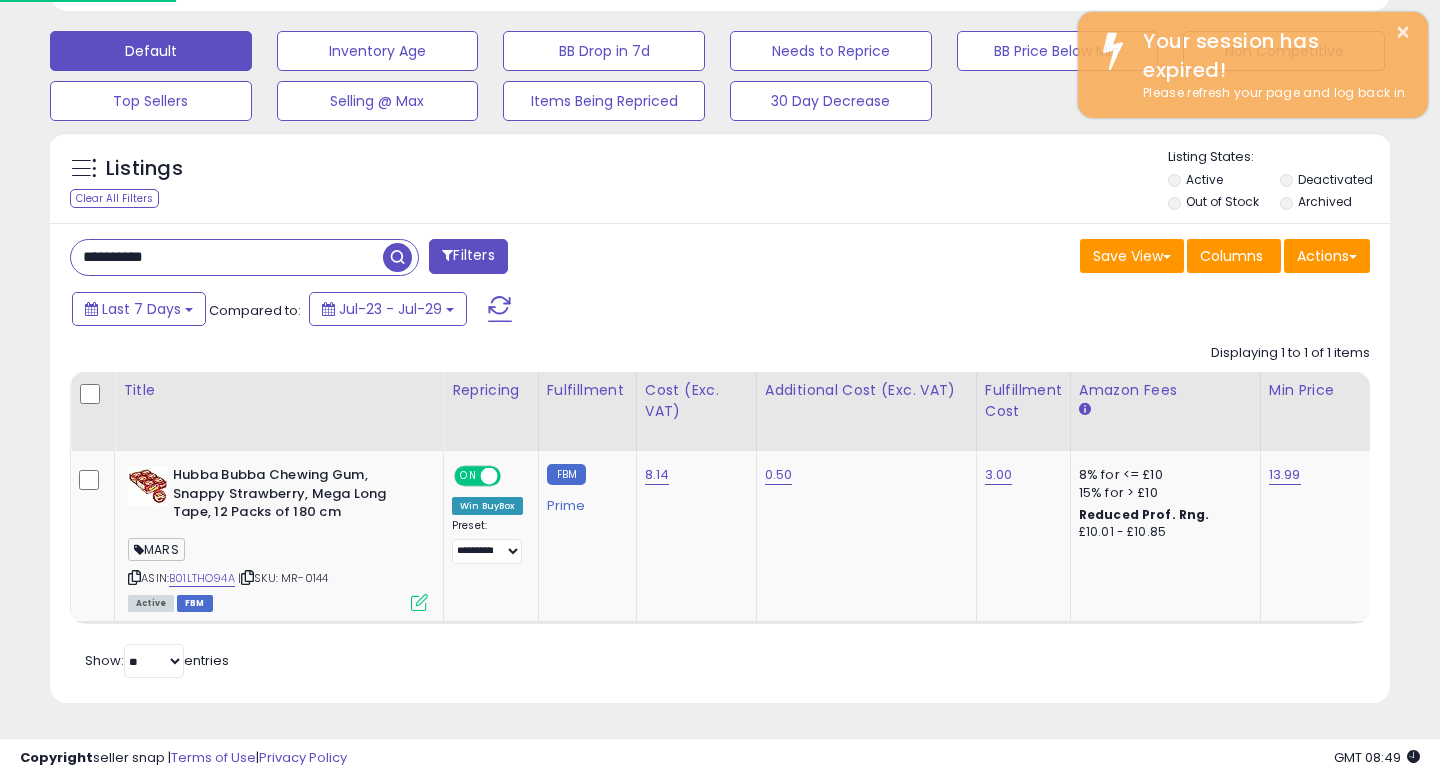 scroll, scrollTop: 600, scrollLeft: 0, axis: vertical 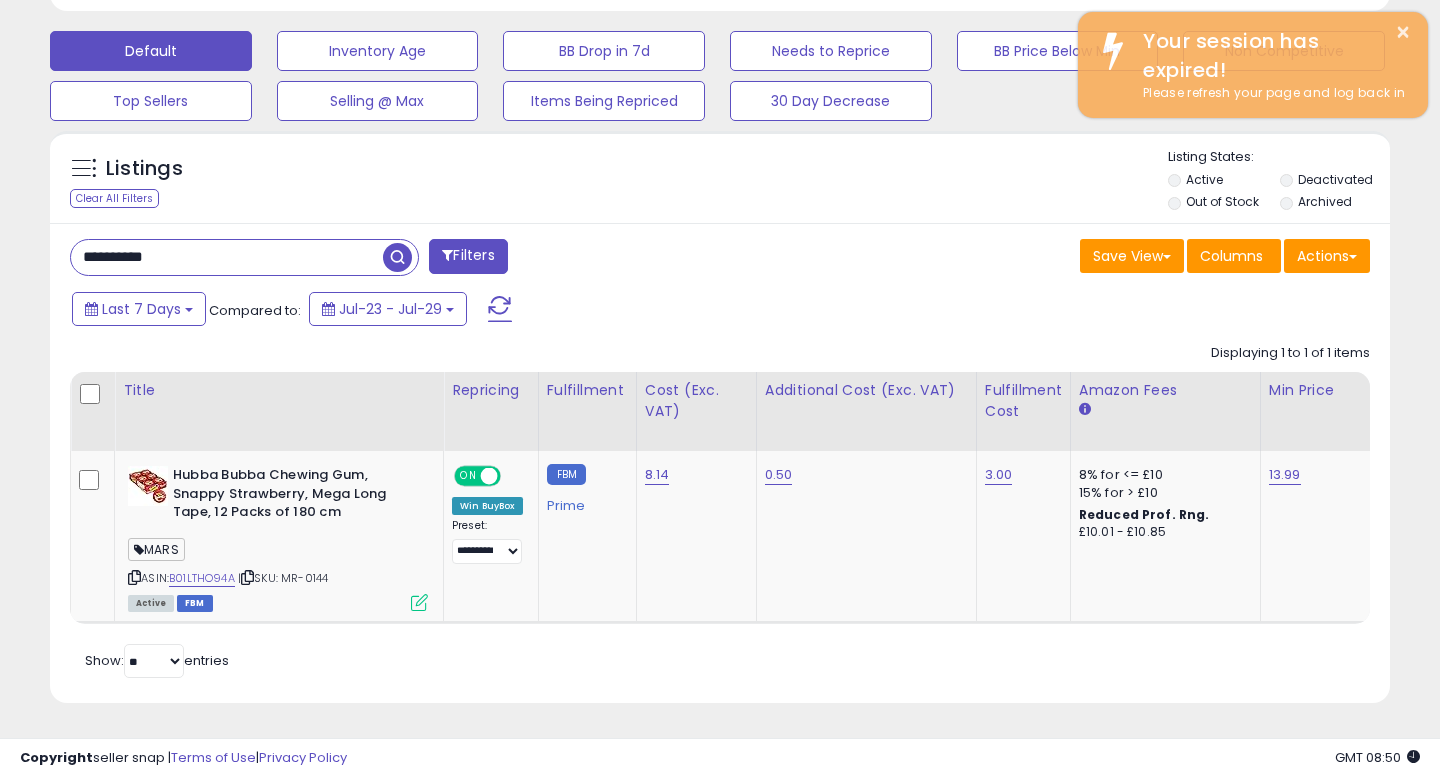 click on "**********" at bounding box center [227, 257] 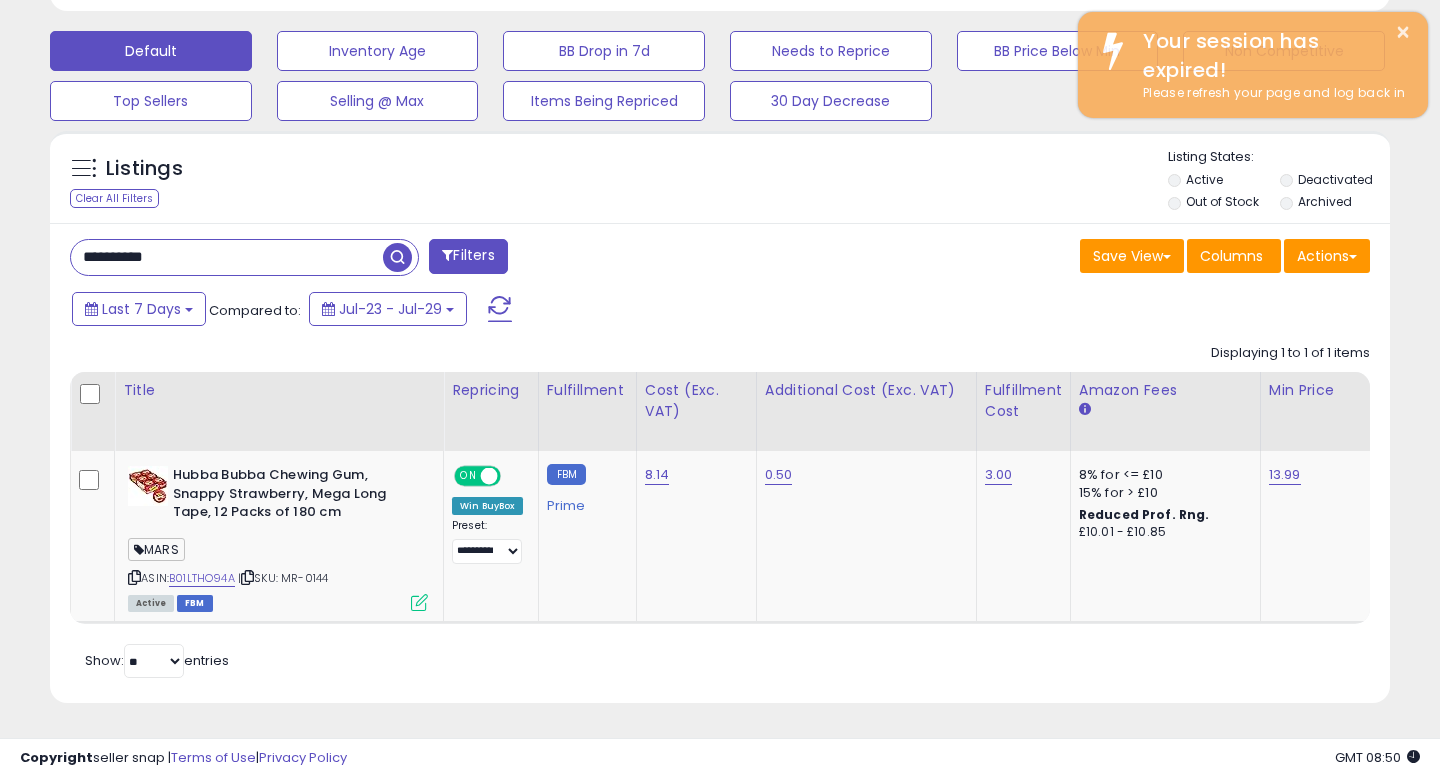 click on "**********" at bounding box center [227, 257] 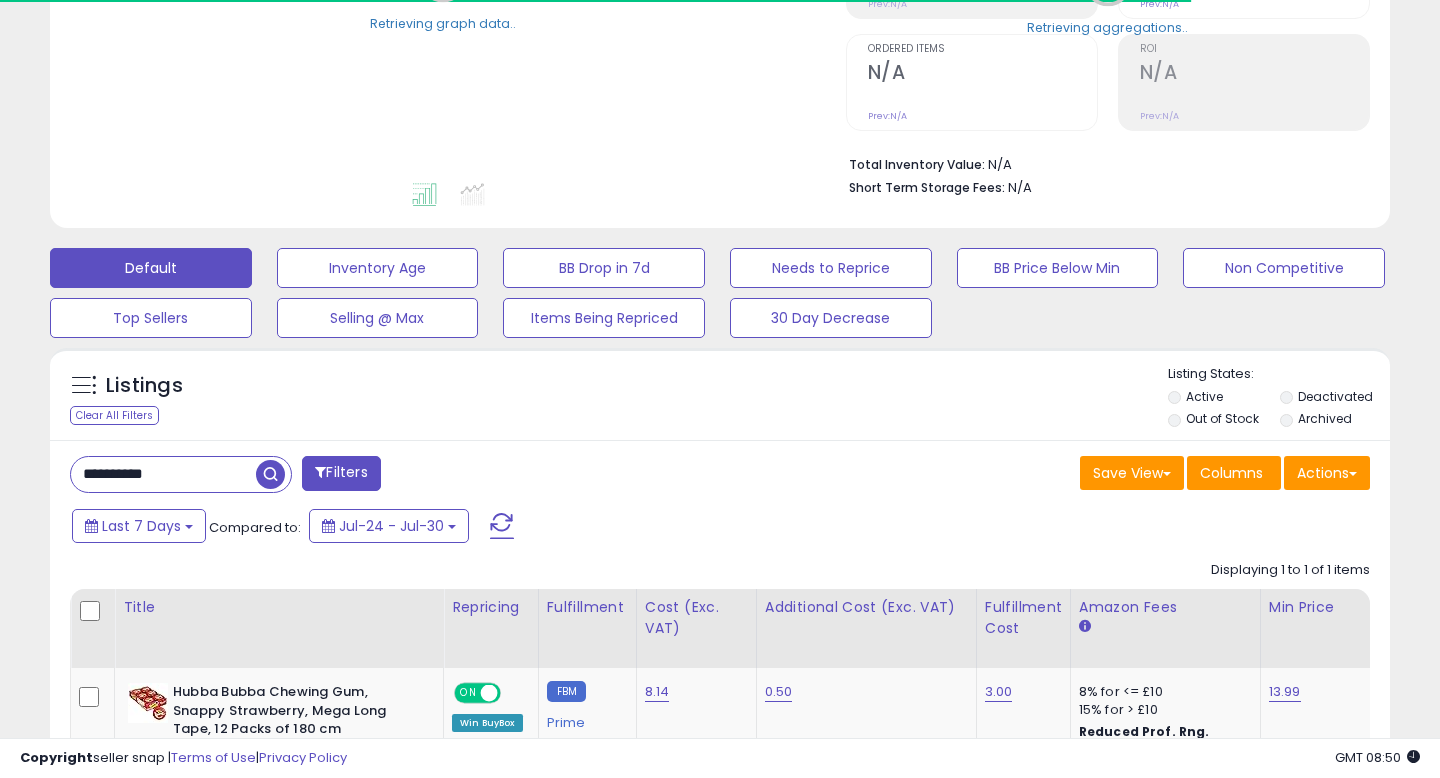 scroll, scrollTop: 600, scrollLeft: 0, axis: vertical 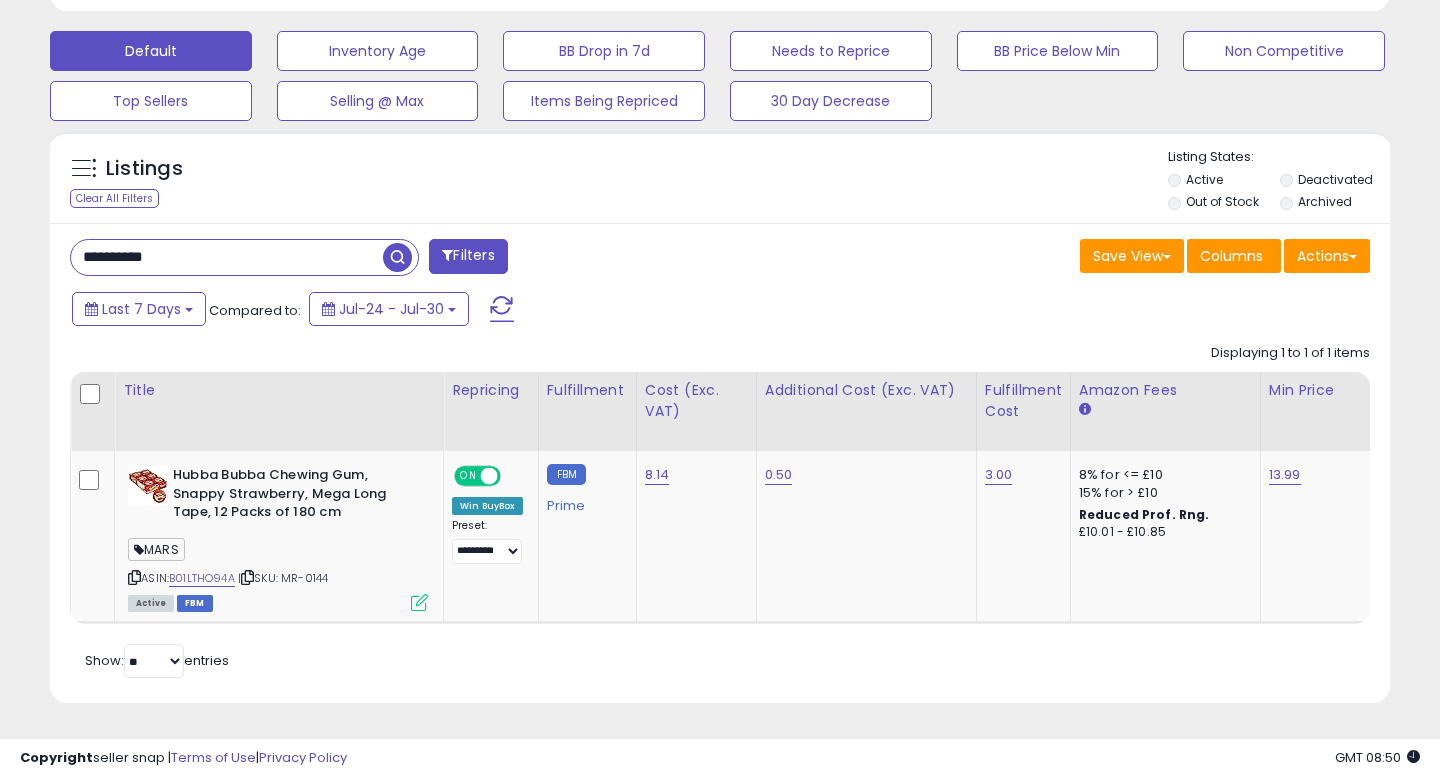 click on "**********" at bounding box center [227, 257] 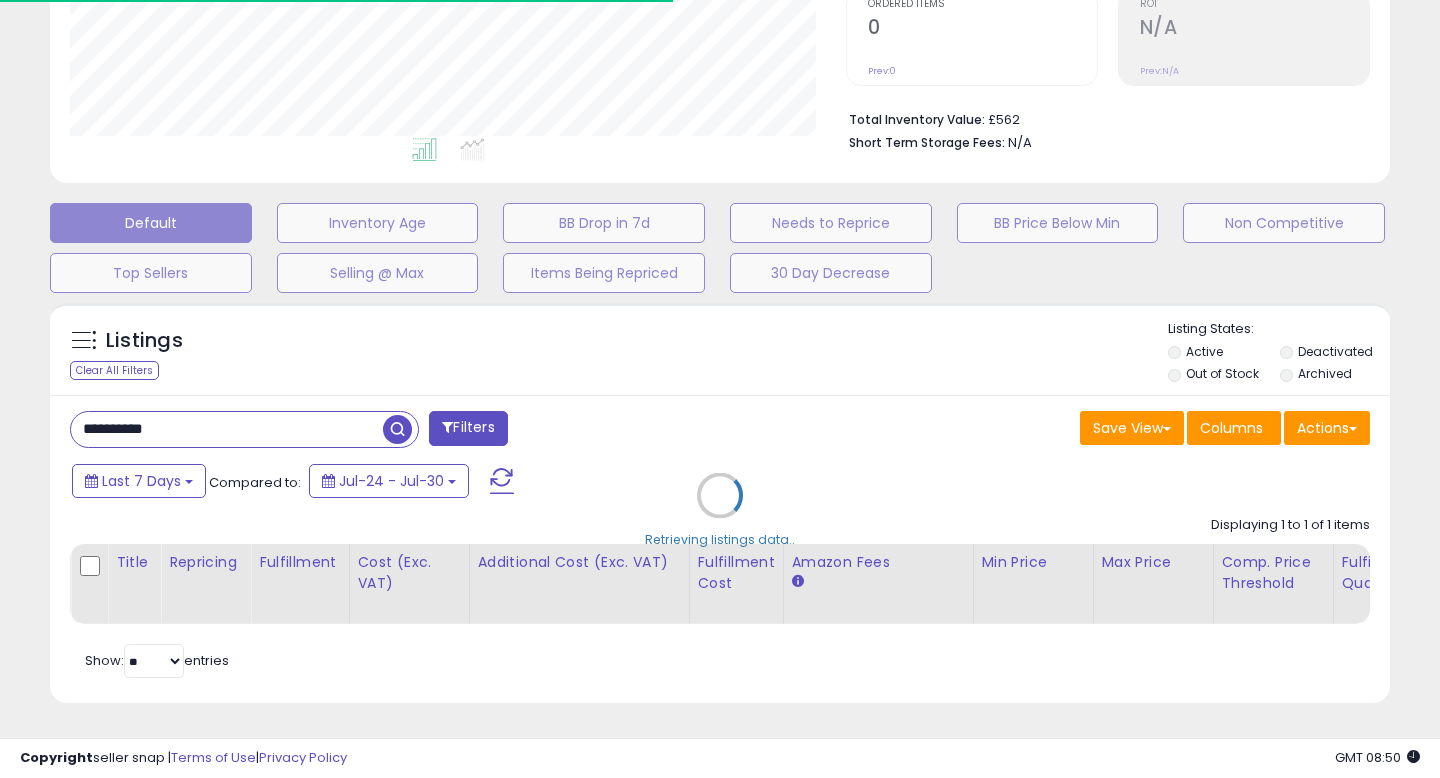 scroll, scrollTop: 600, scrollLeft: 0, axis: vertical 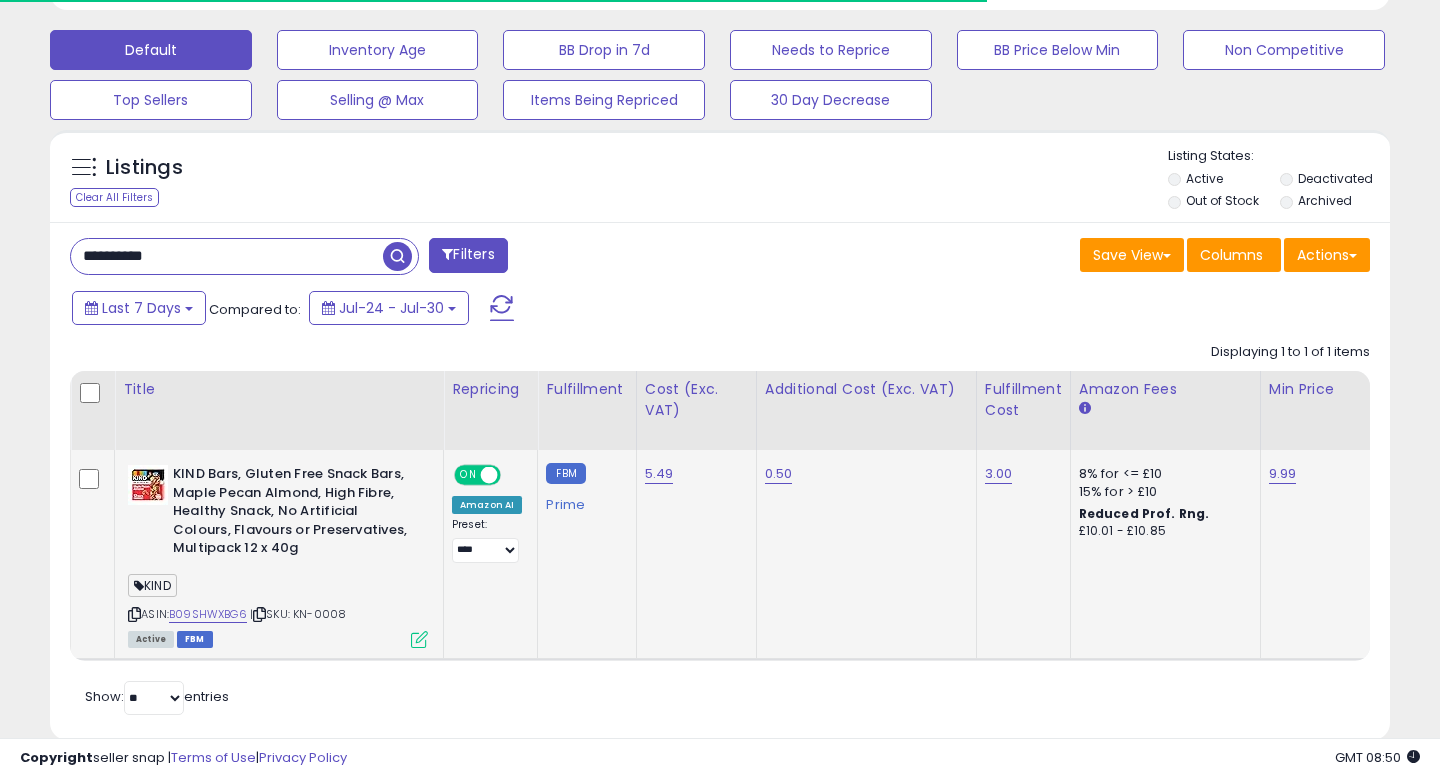 click at bounding box center [419, 639] 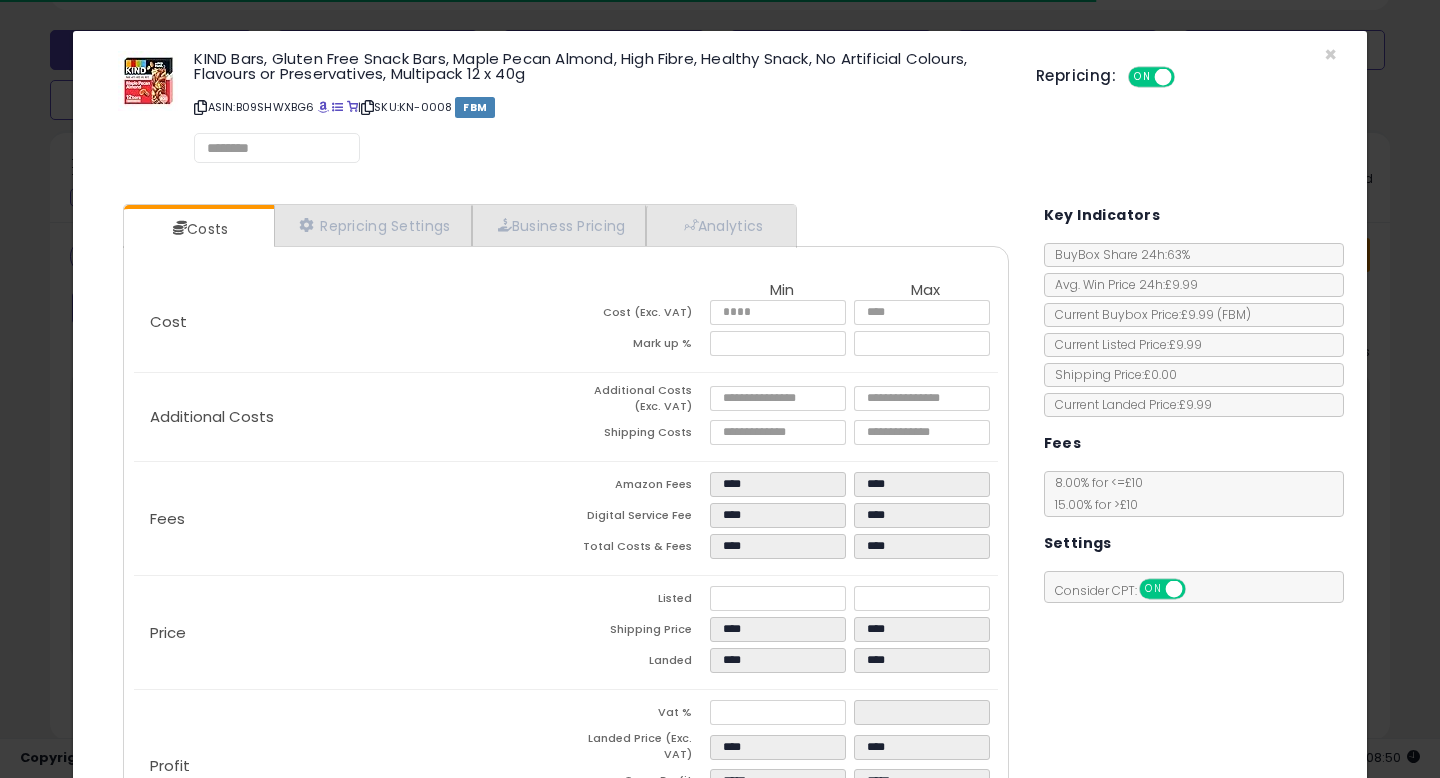 scroll, scrollTop: 999590, scrollLeft: 999224, axis: both 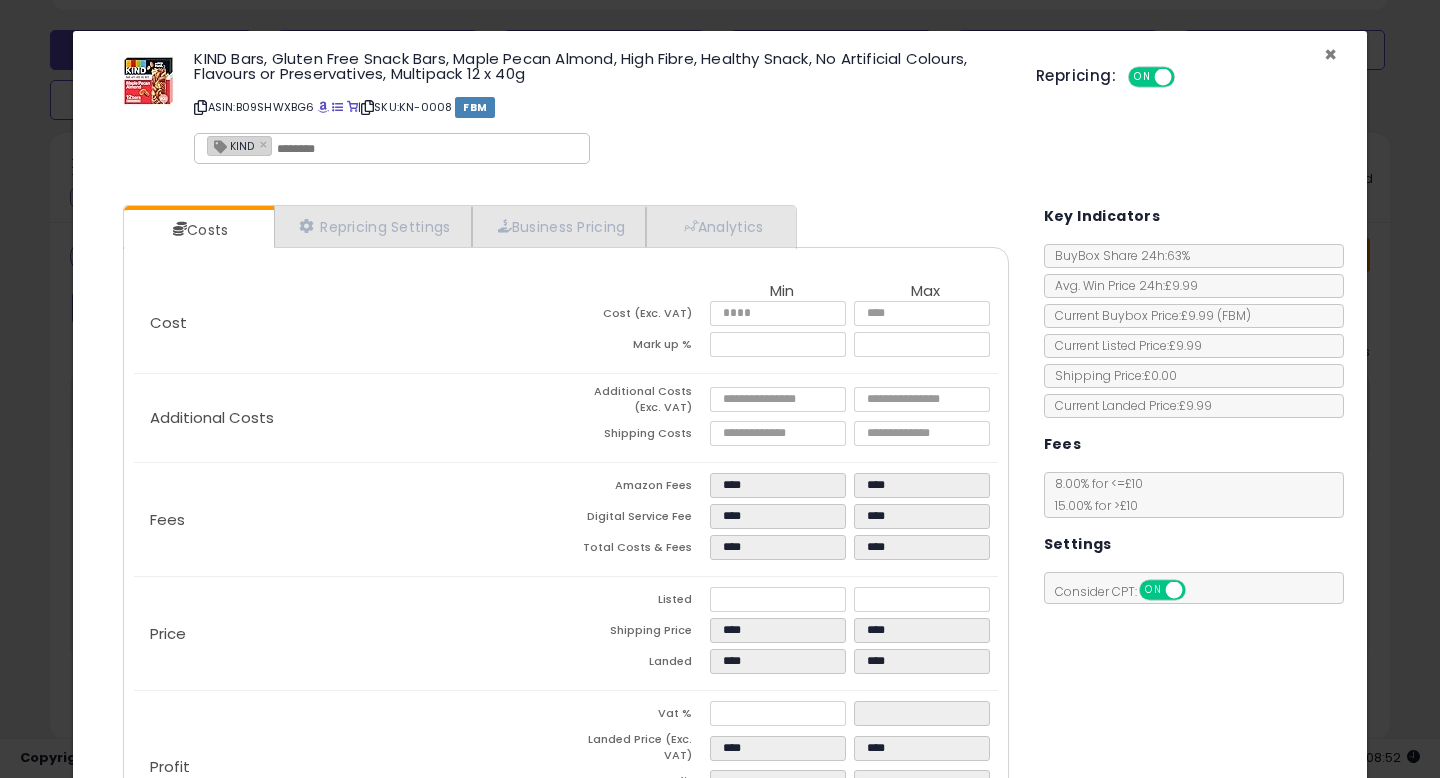 click on "×" at bounding box center (1330, 54) 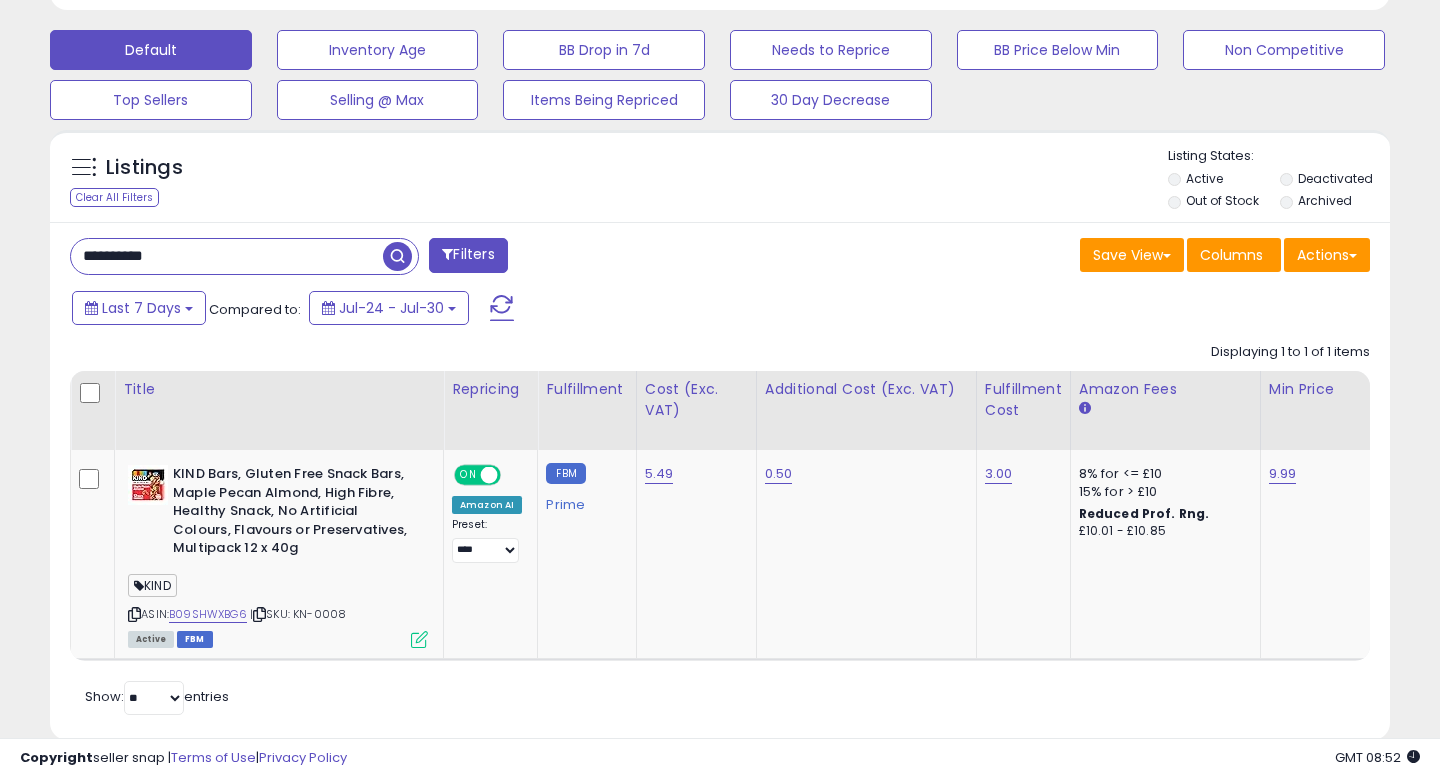click on "**********" at bounding box center (227, 256) 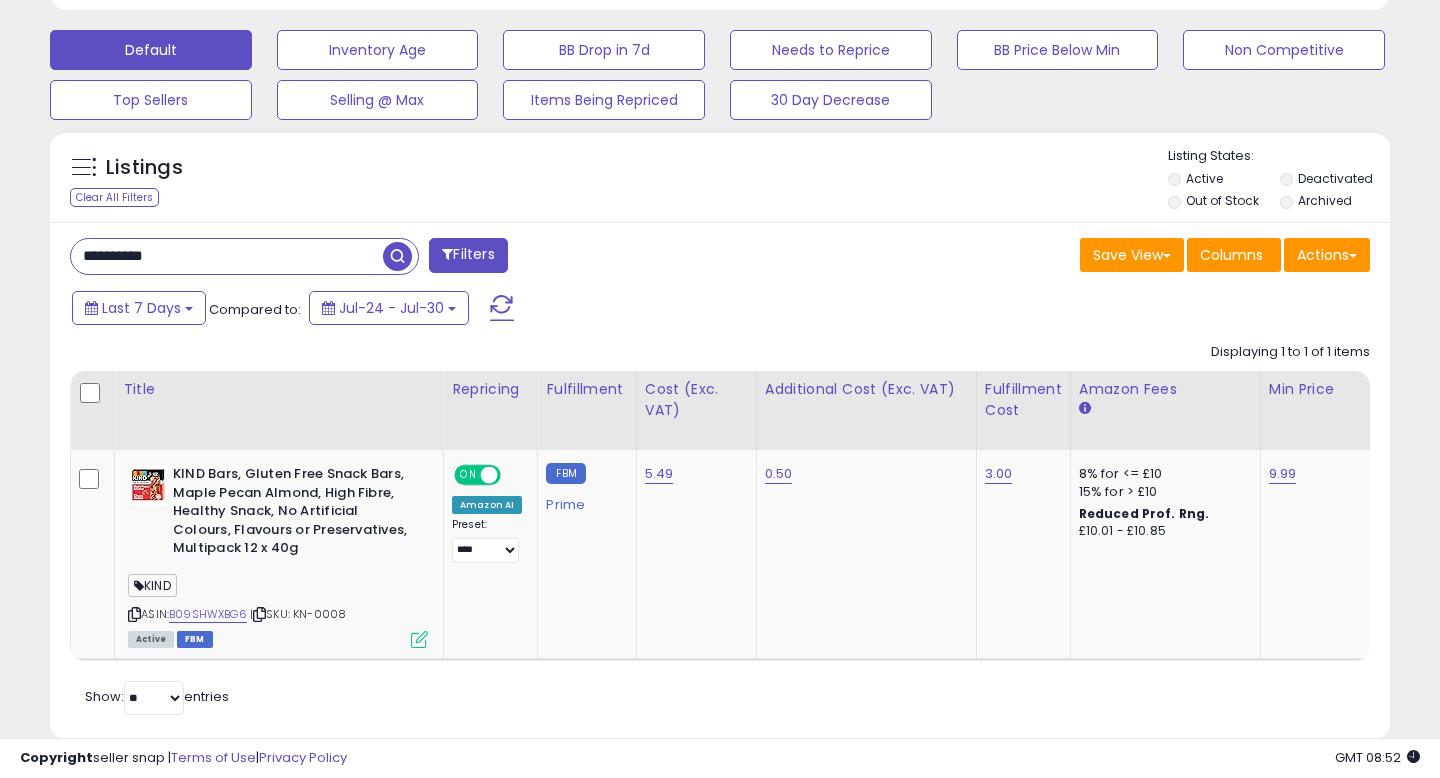 click on "**********" at bounding box center (227, 256) 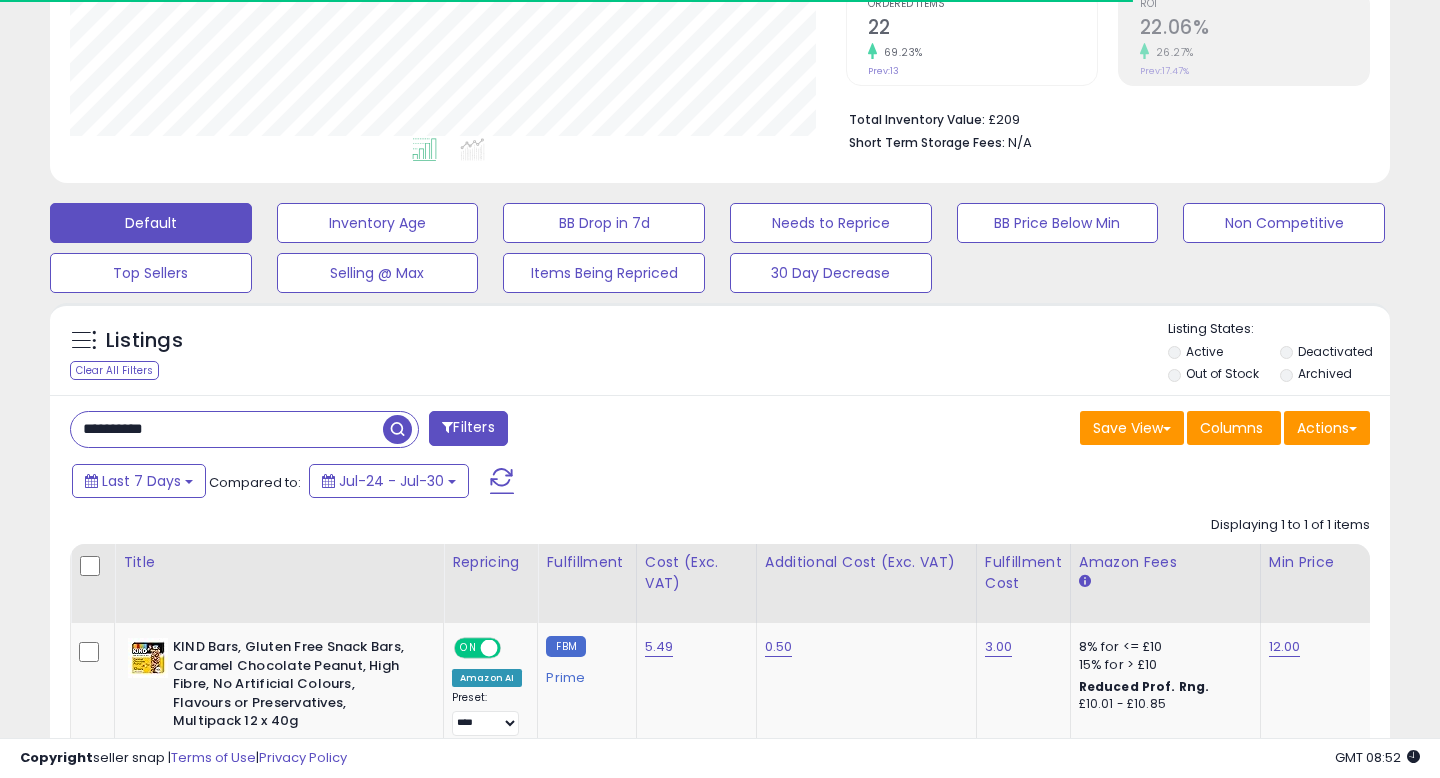 scroll, scrollTop: 600, scrollLeft: 0, axis: vertical 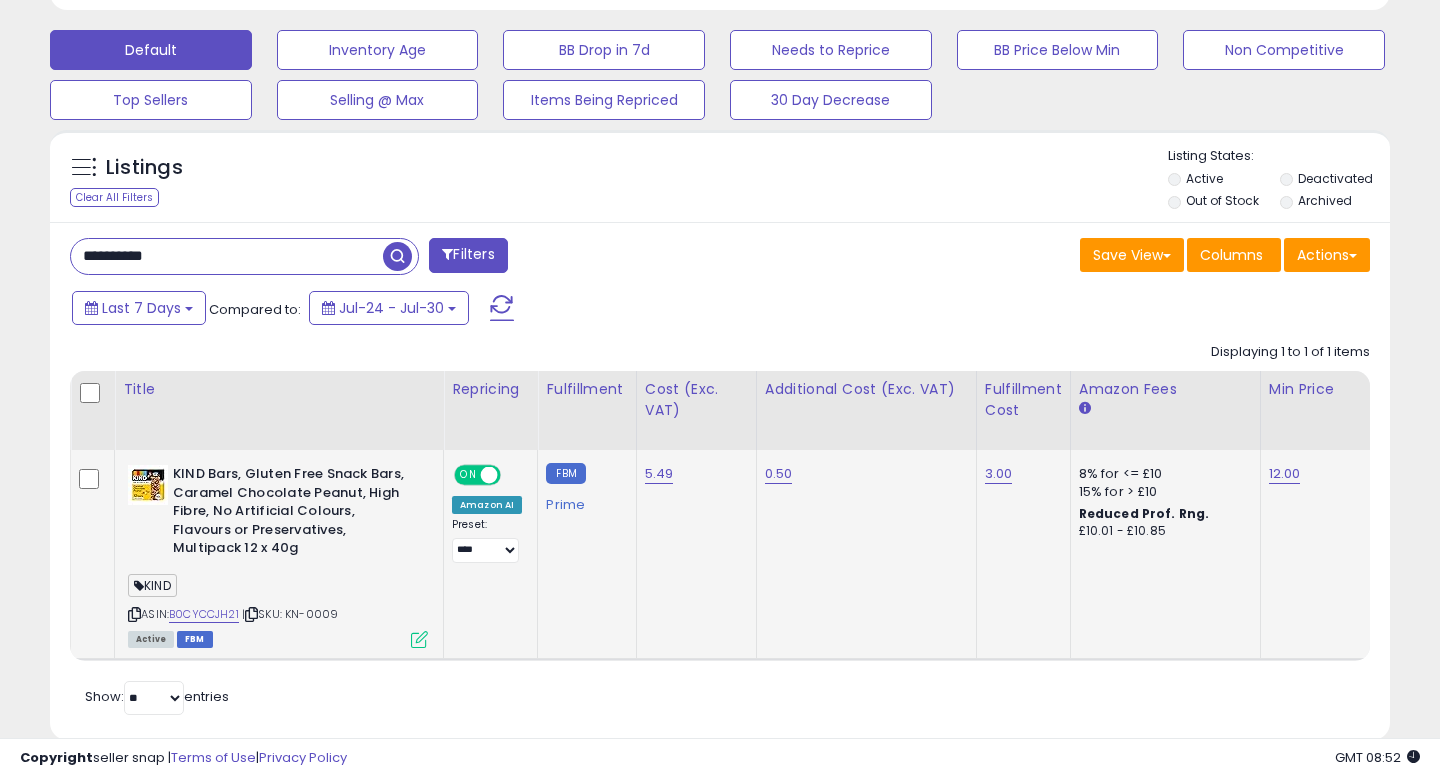 click at bounding box center (419, 639) 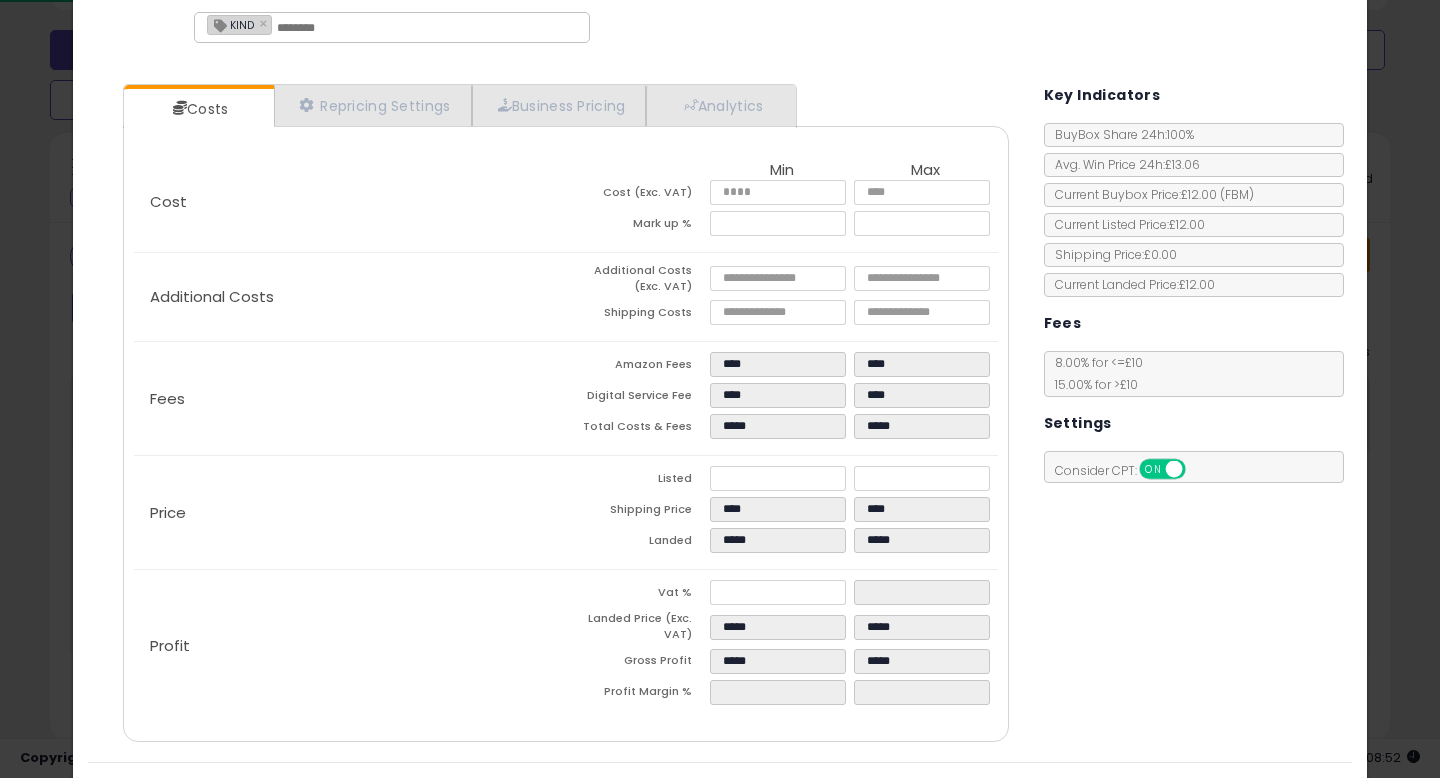scroll, scrollTop: 122, scrollLeft: 0, axis: vertical 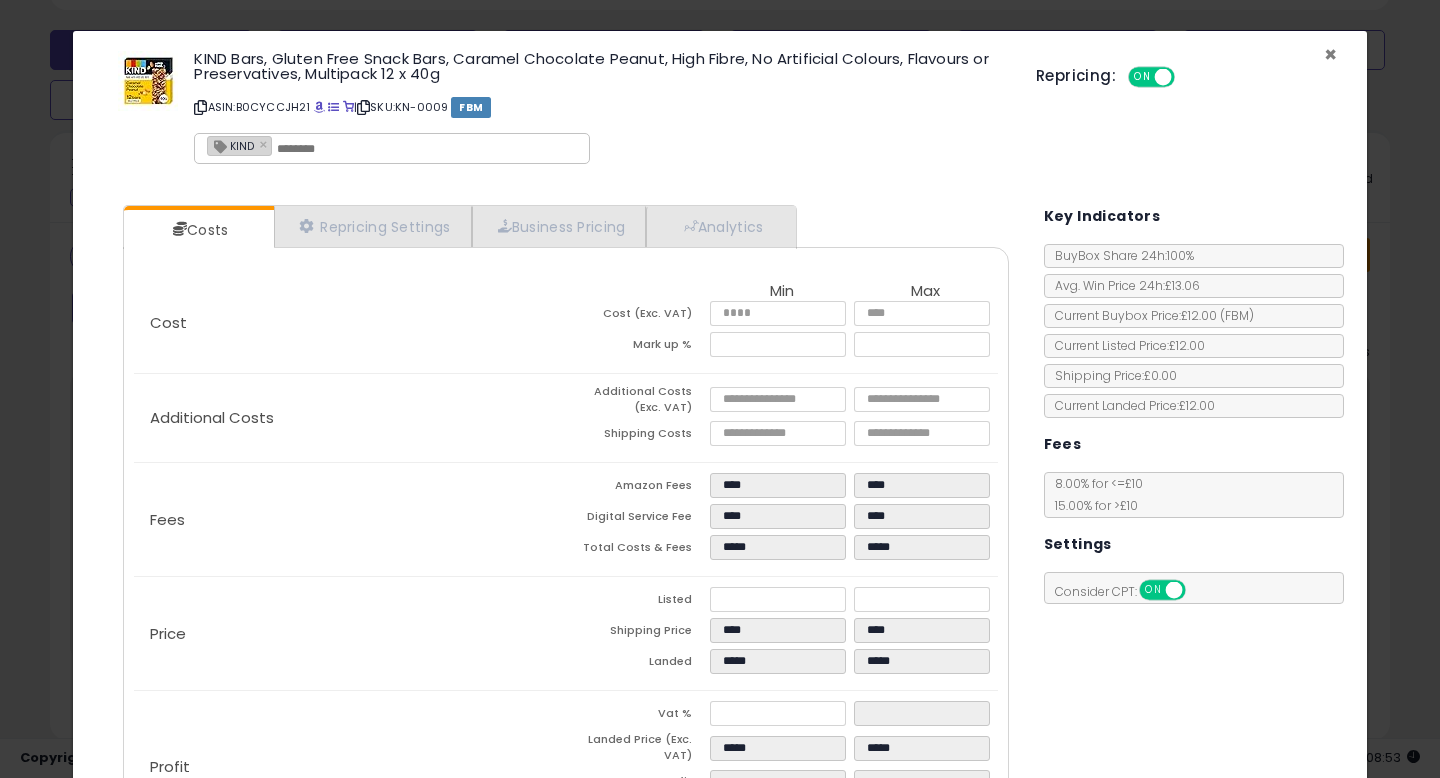 click on "×" at bounding box center (1330, 54) 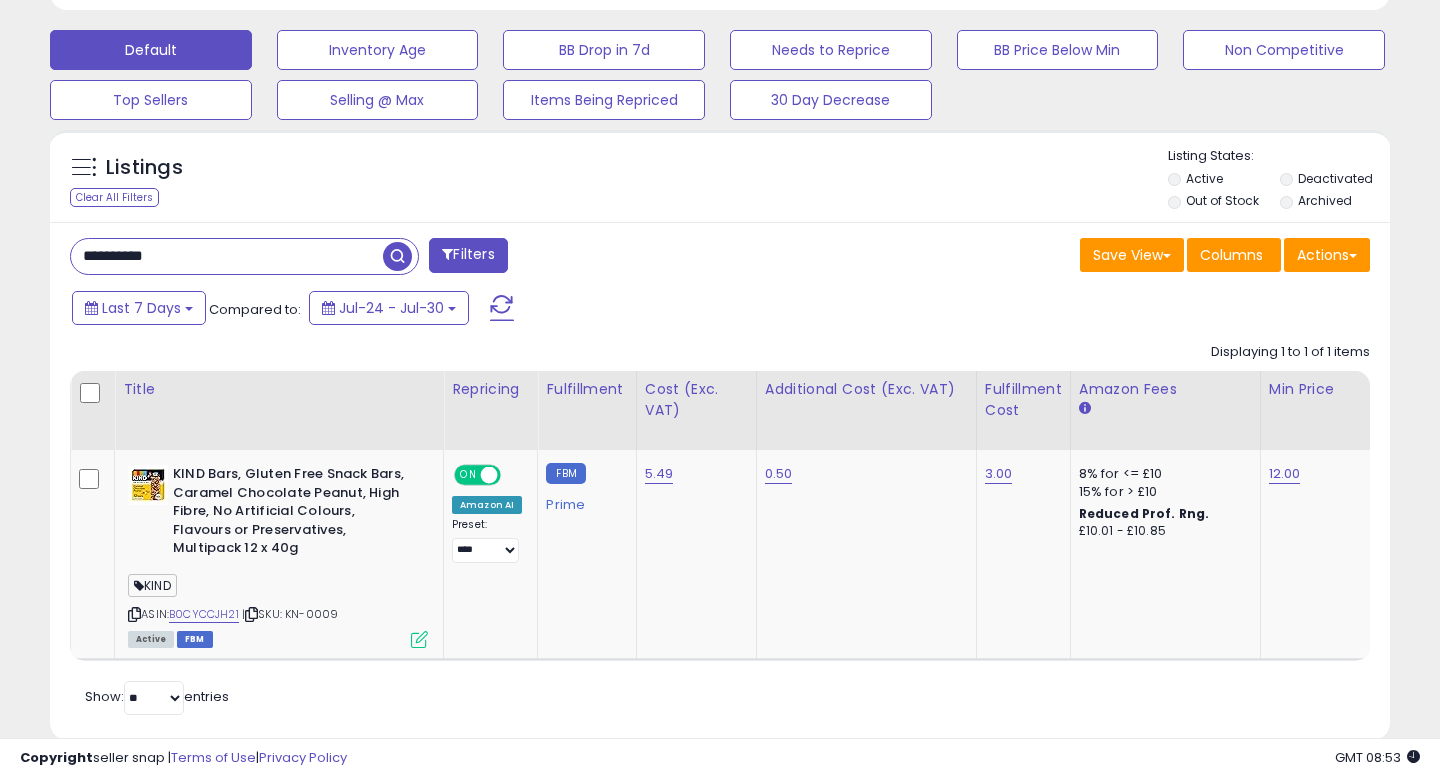 click on "**********" at bounding box center (227, 256) 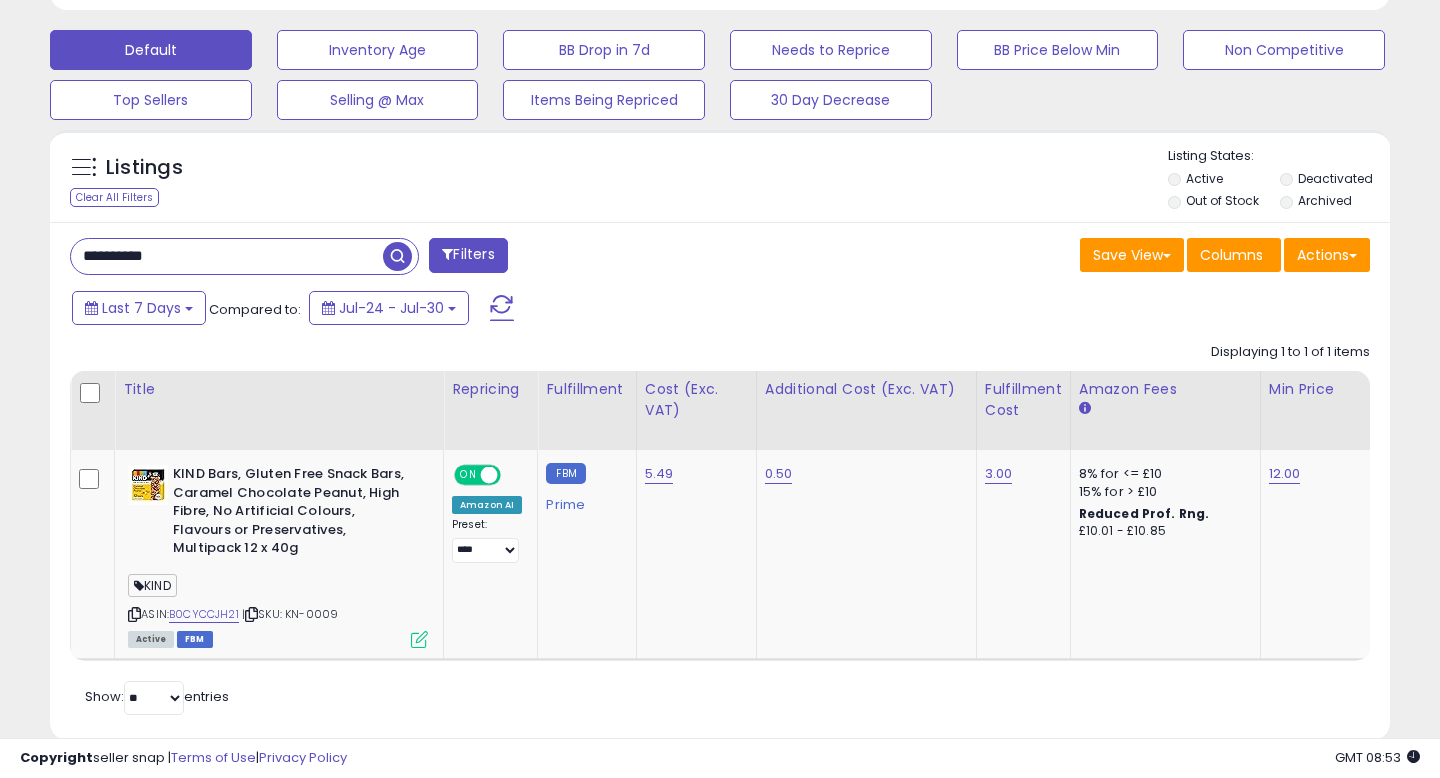 click on "**********" at bounding box center [227, 256] 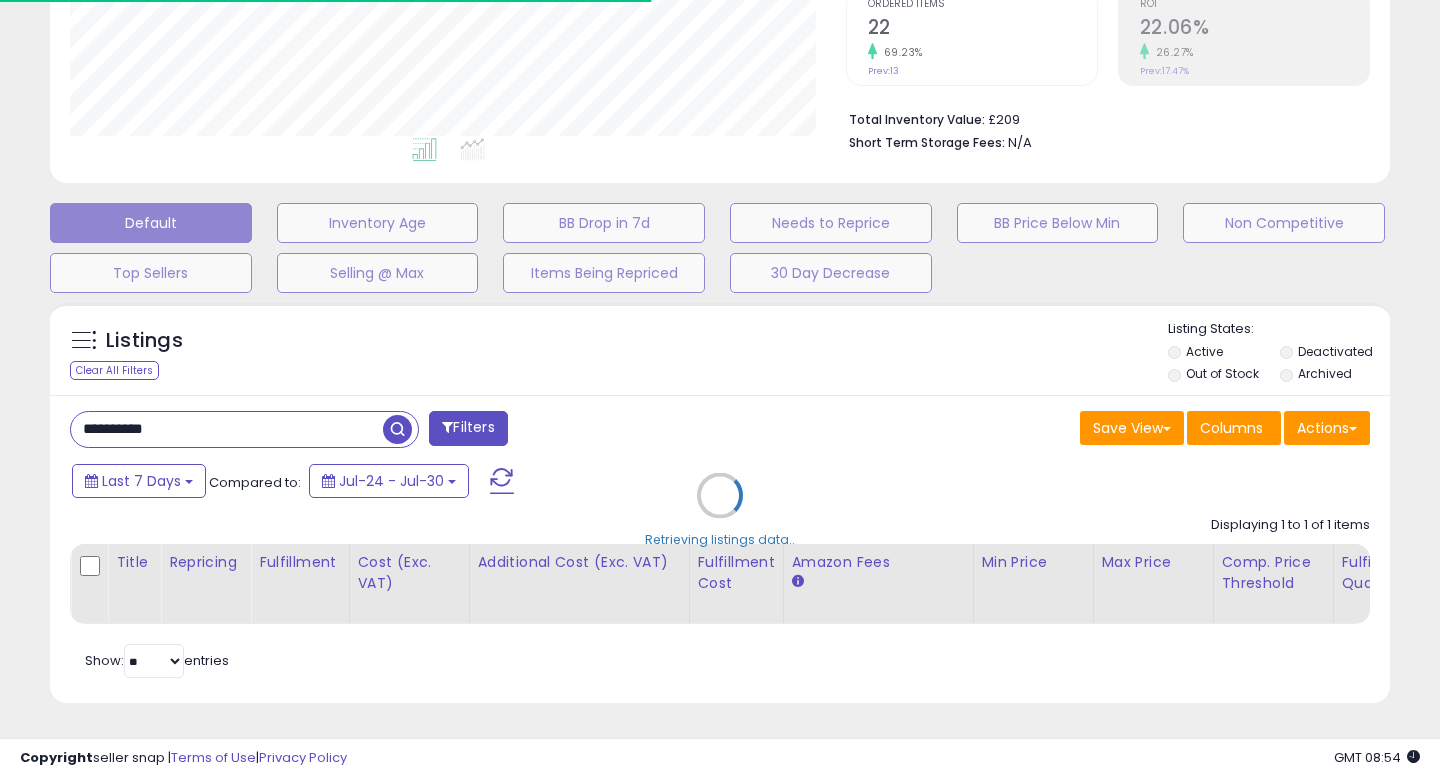 scroll, scrollTop: 618, scrollLeft: 0, axis: vertical 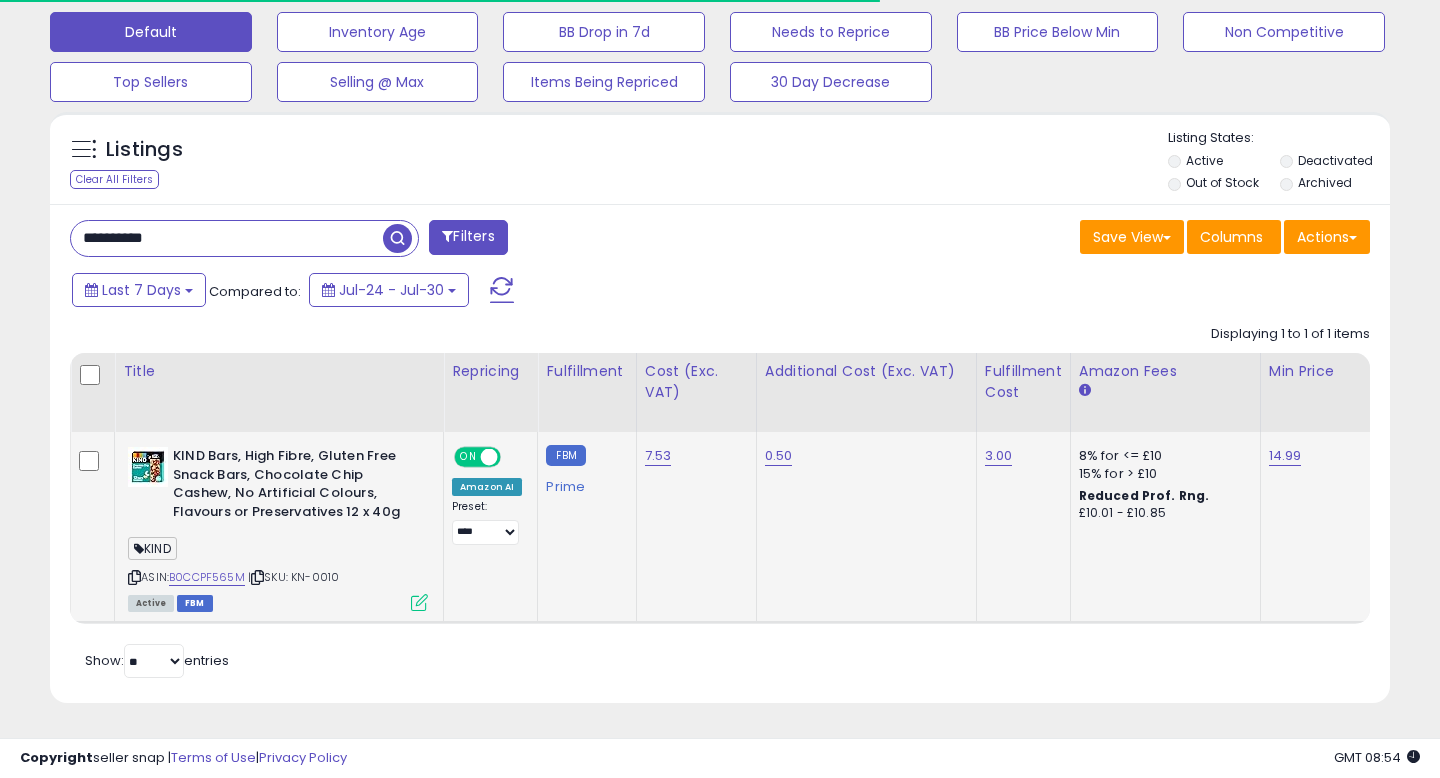 click at bounding box center [419, 602] 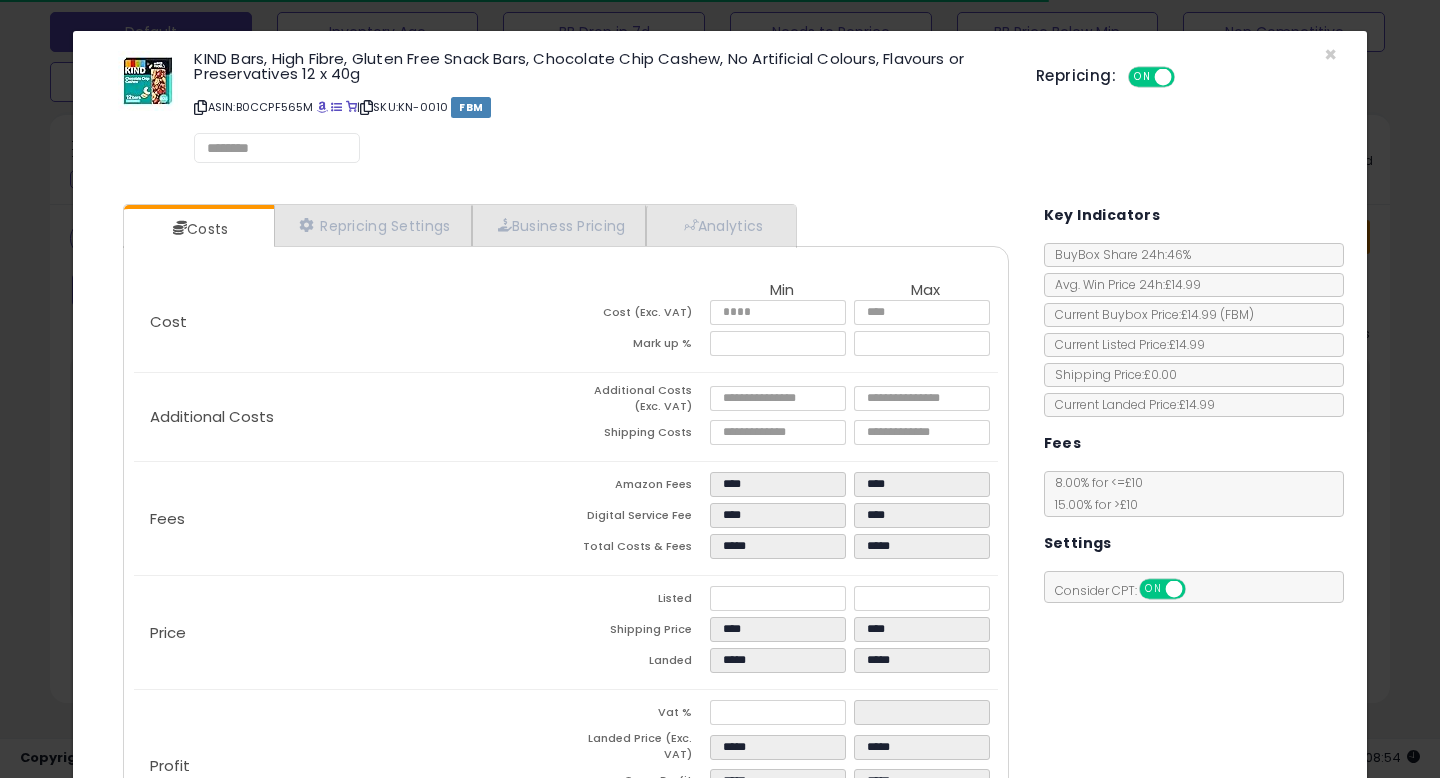 scroll, scrollTop: 999590, scrollLeft: 999224, axis: both 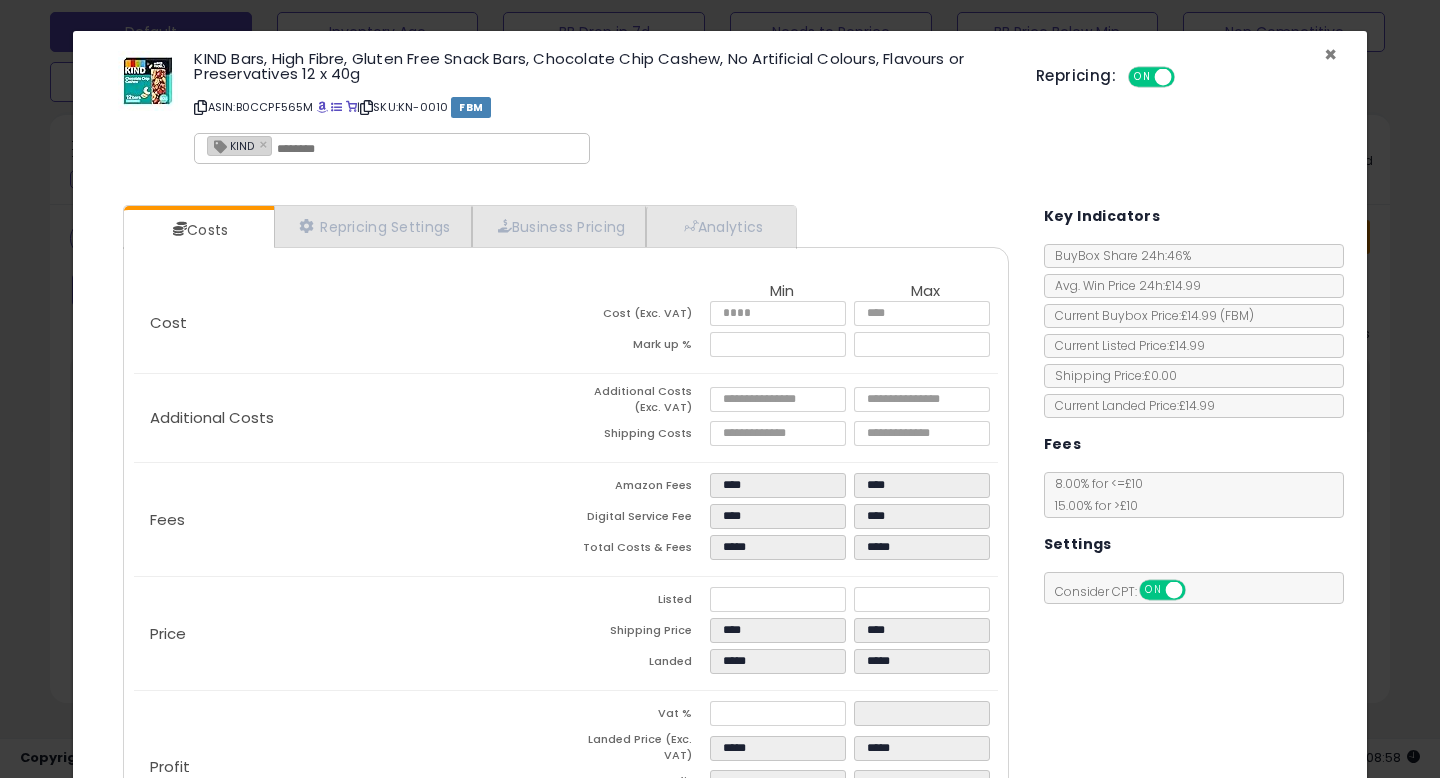 click on "×" at bounding box center (1330, 54) 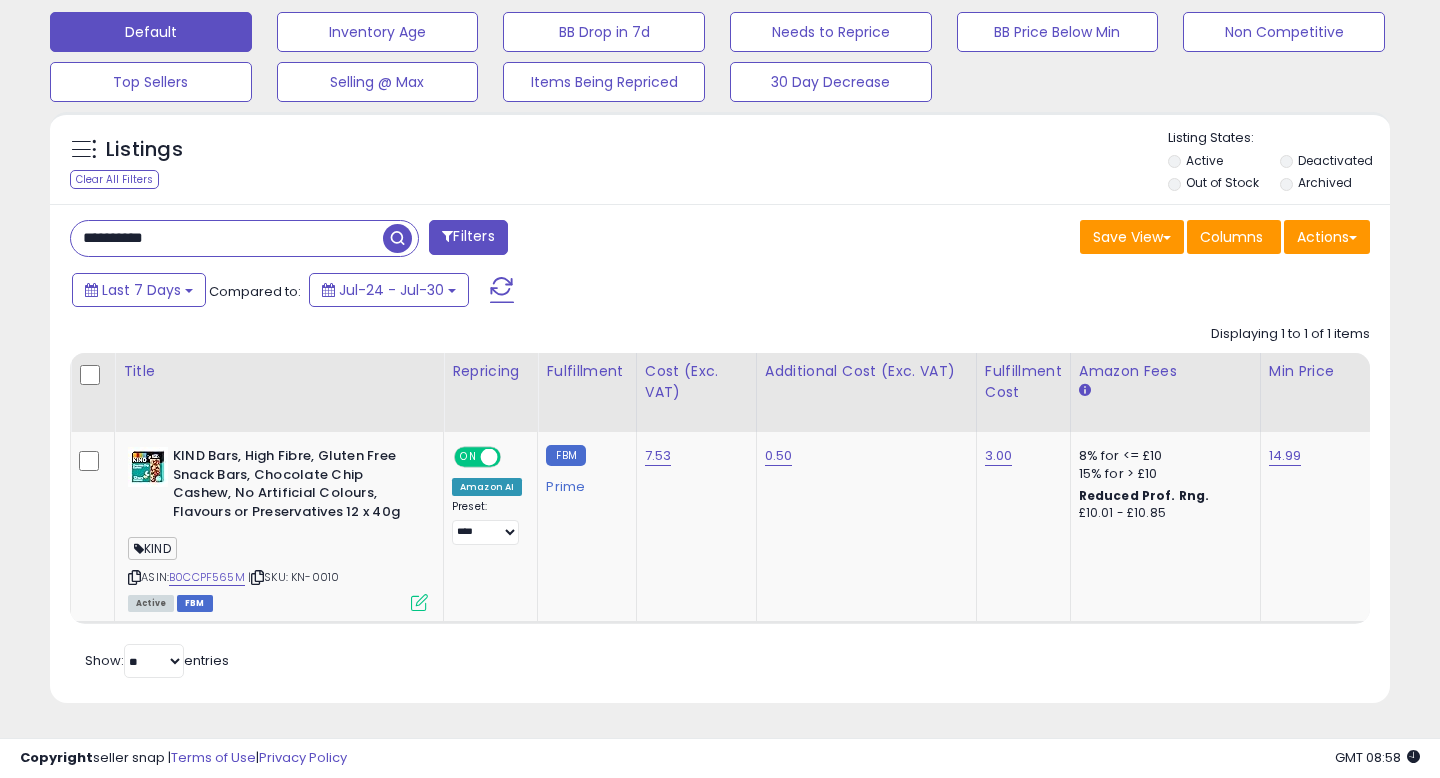 click on "**********" at bounding box center (387, 240) 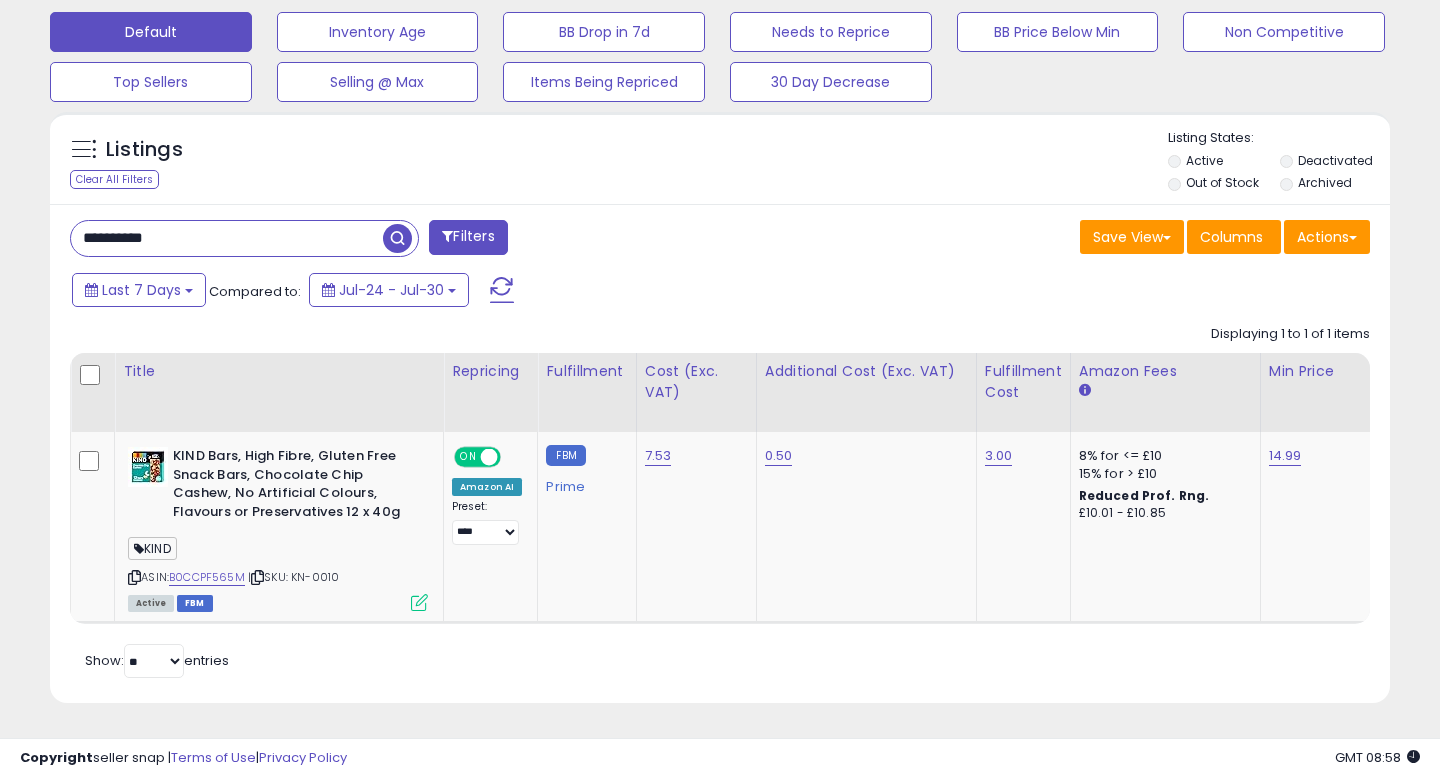 click on "**********" at bounding box center (227, 238) 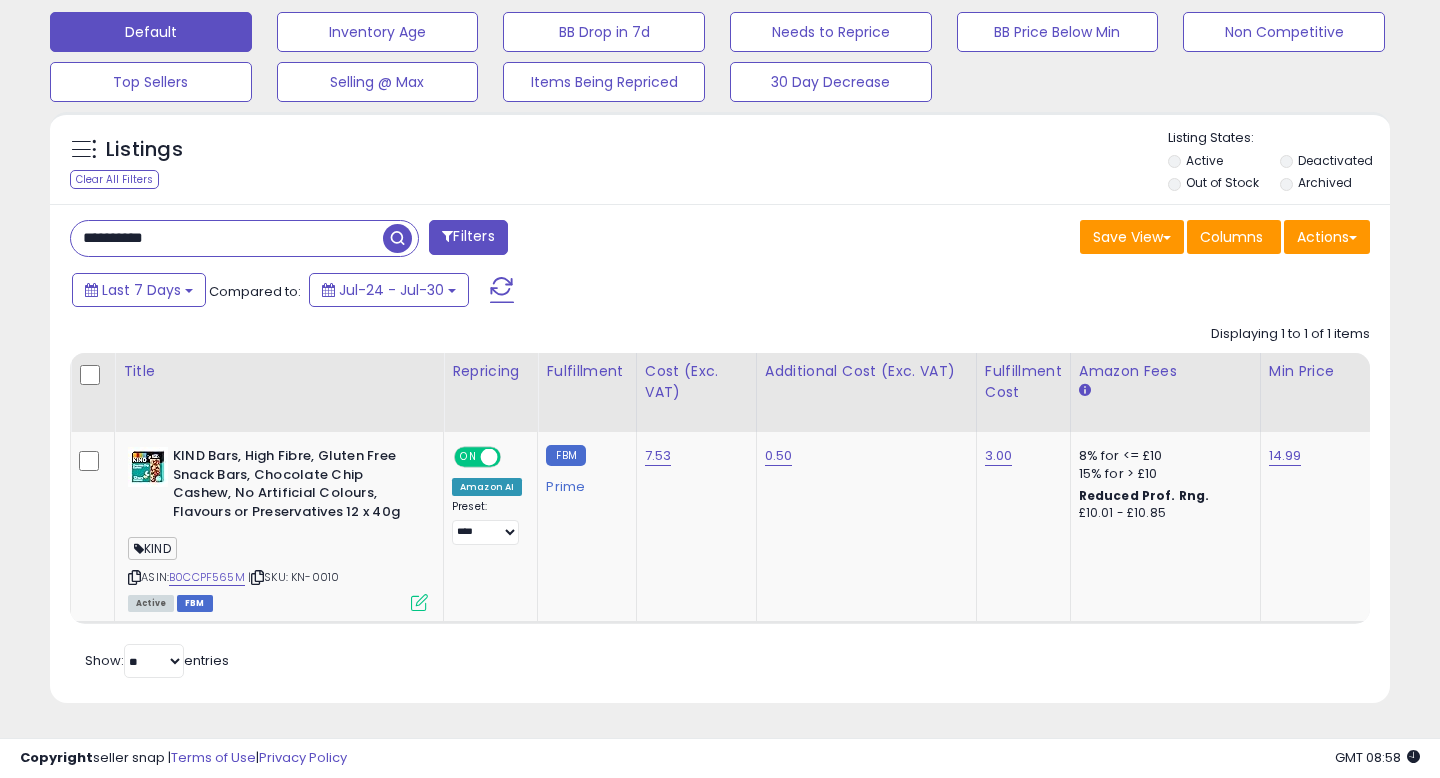 click on "**********" at bounding box center [227, 238] 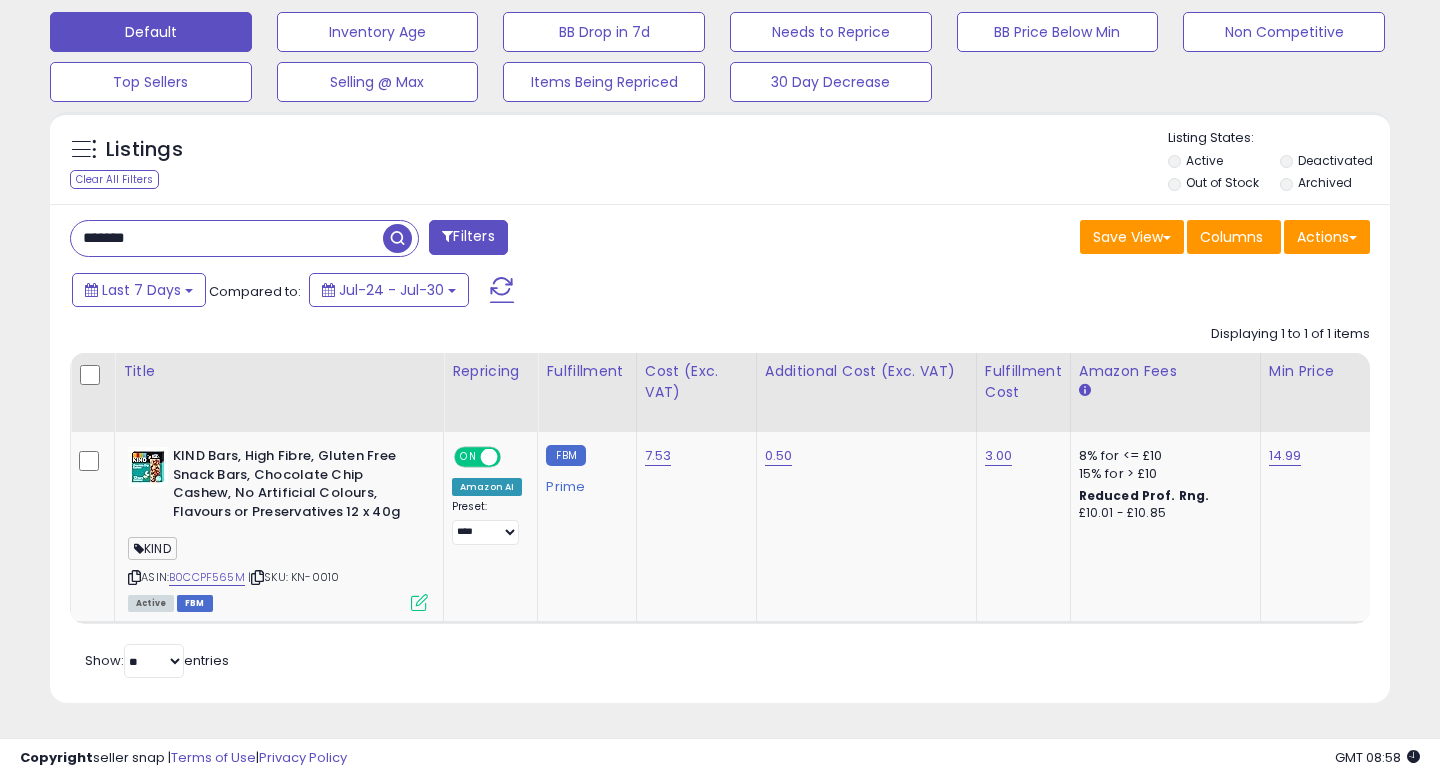 type on "*******" 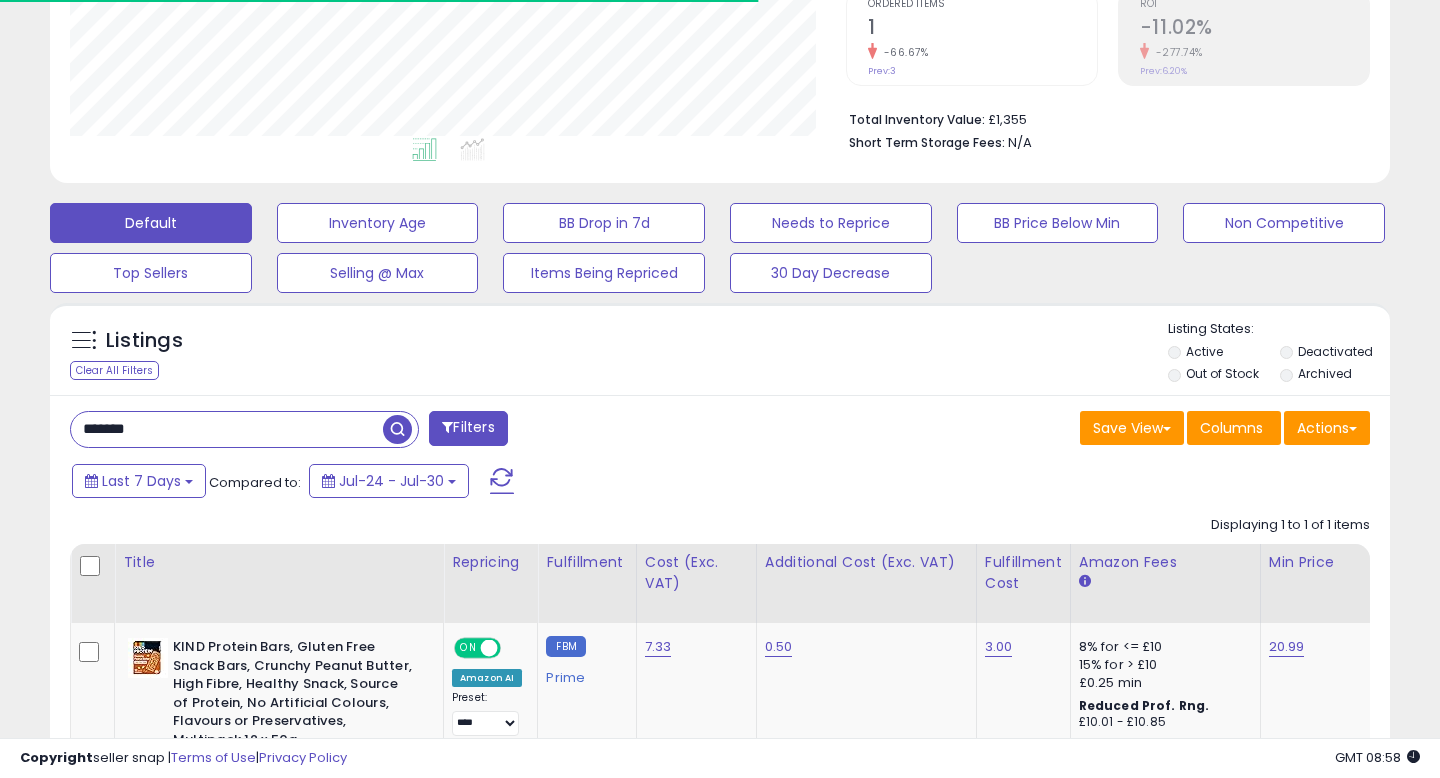 scroll, scrollTop: 618, scrollLeft: 0, axis: vertical 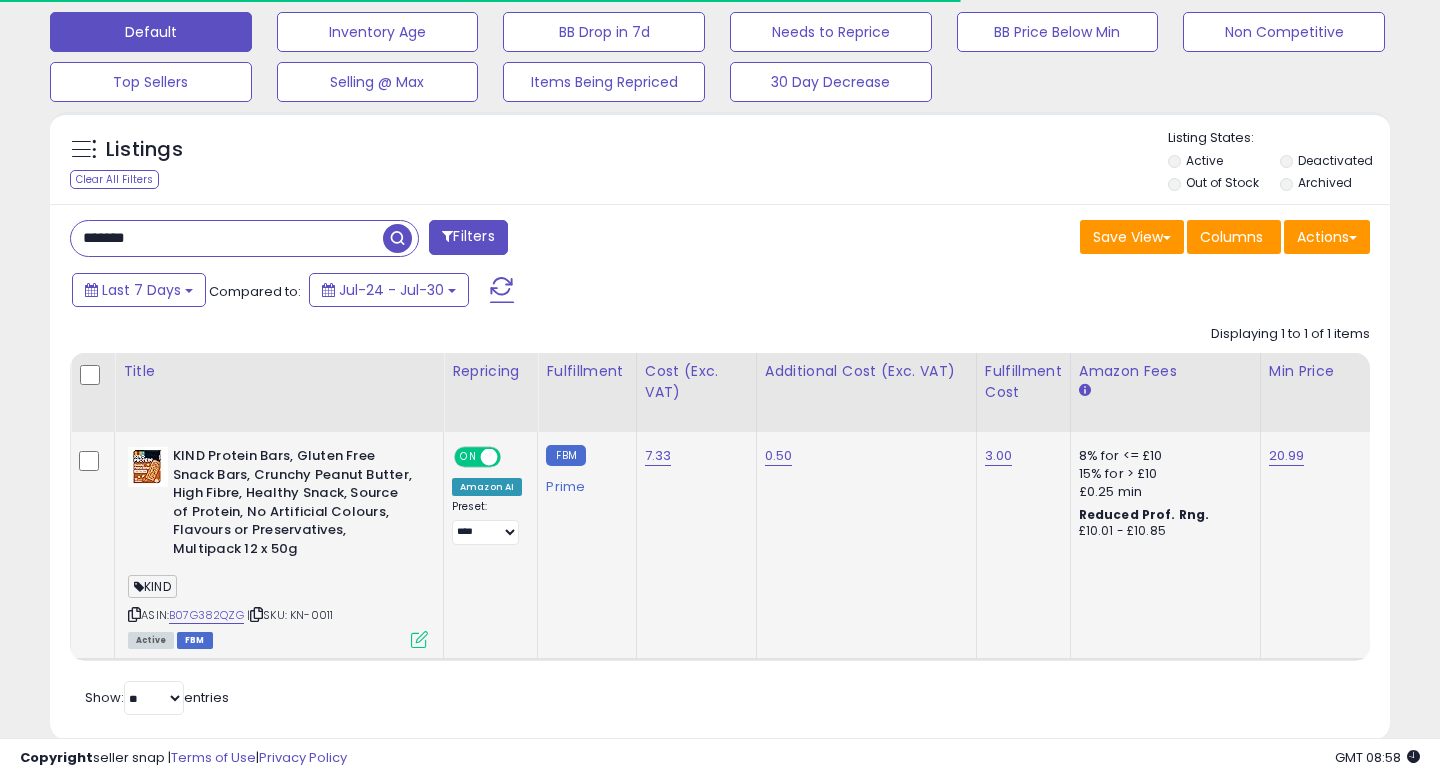 click on "Active FBM" at bounding box center (278, 639) 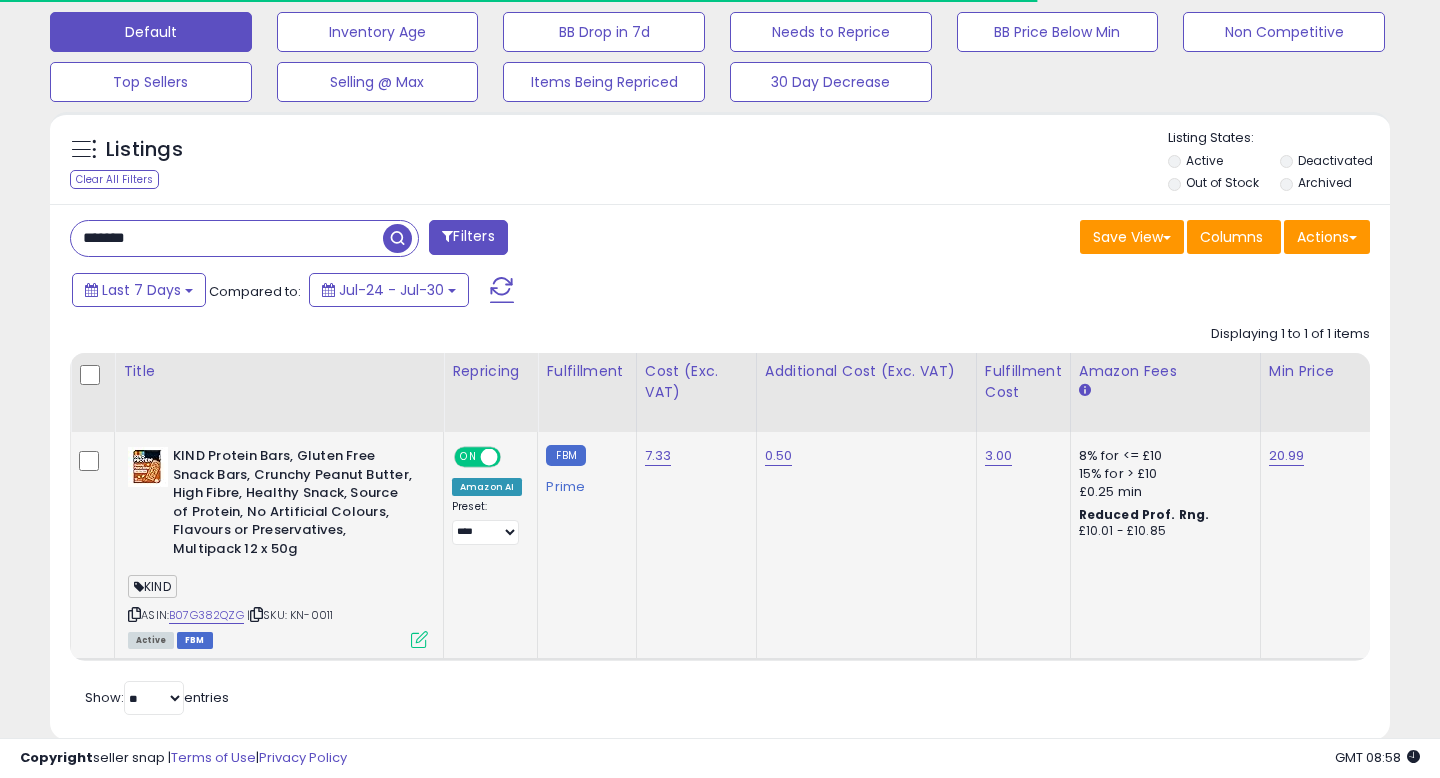 click at bounding box center (419, 639) 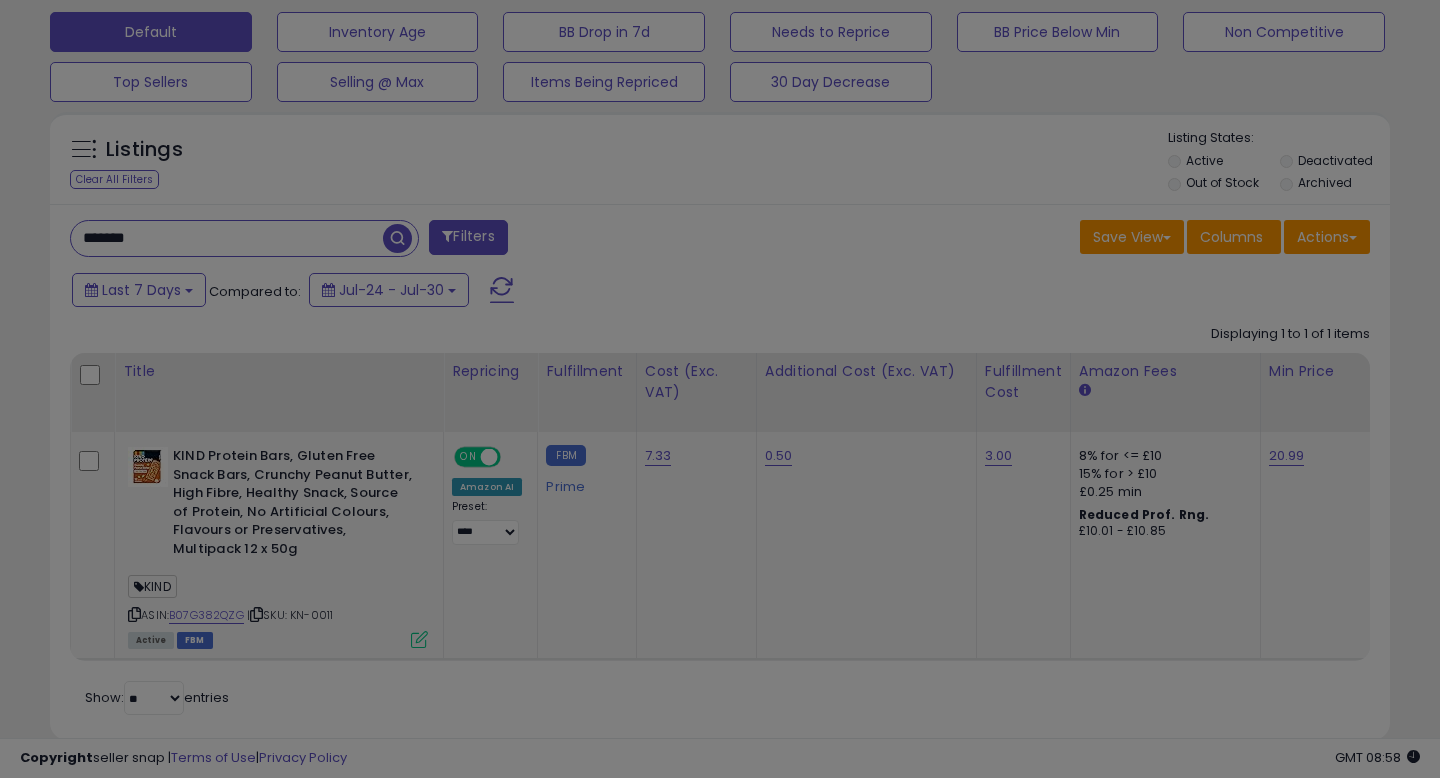 scroll, scrollTop: 999590, scrollLeft: 999224, axis: both 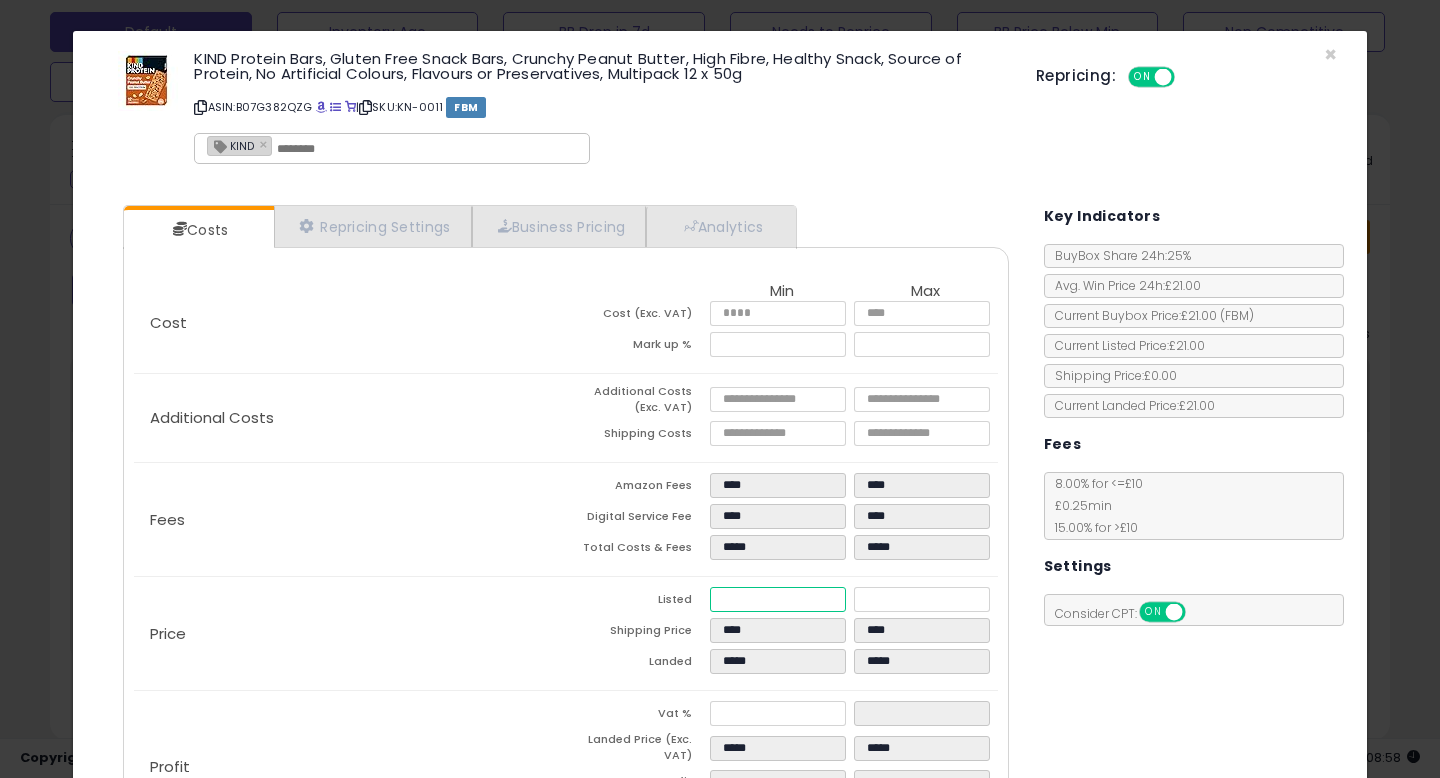 drag, startPoint x: 773, startPoint y: 595, endPoint x: 655, endPoint y: 605, distance: 118.42297 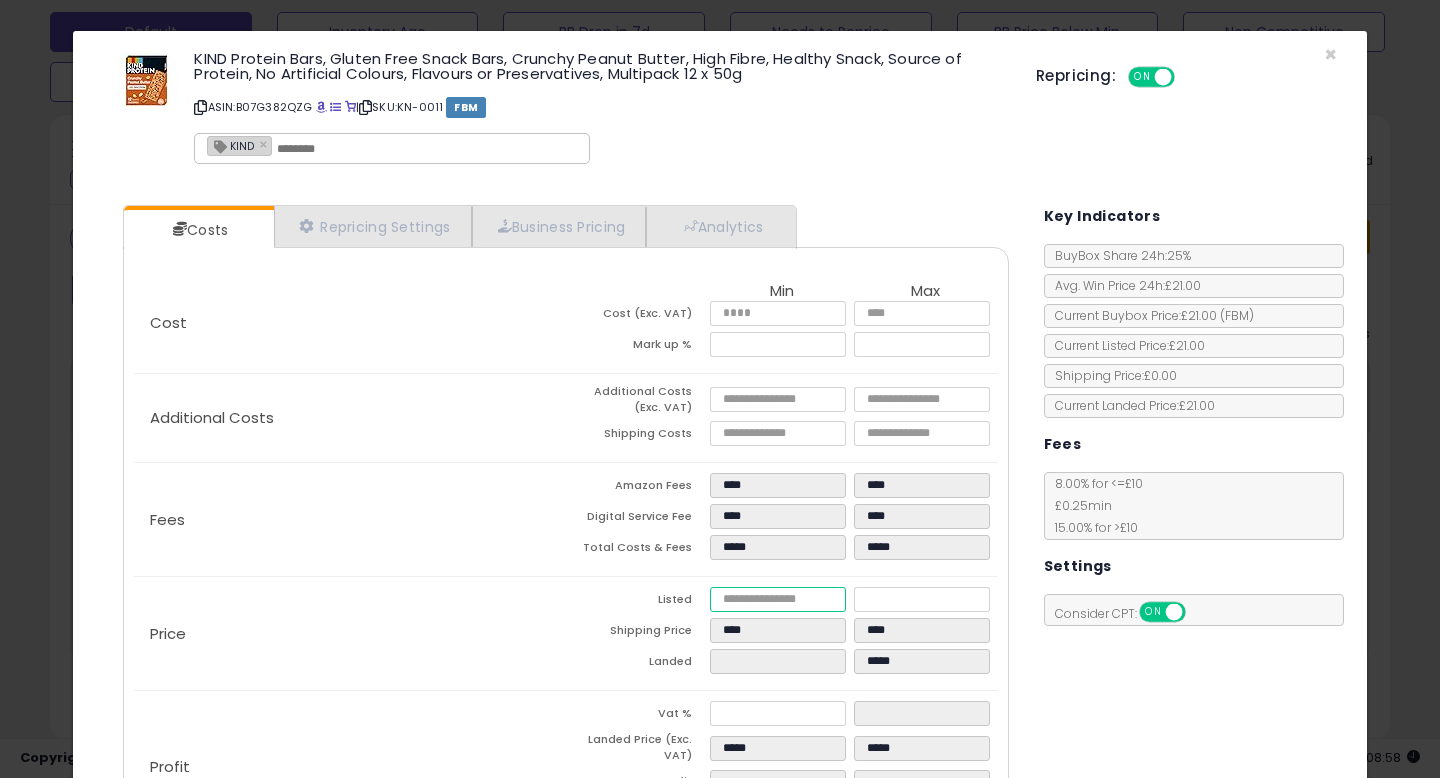 type on "****" 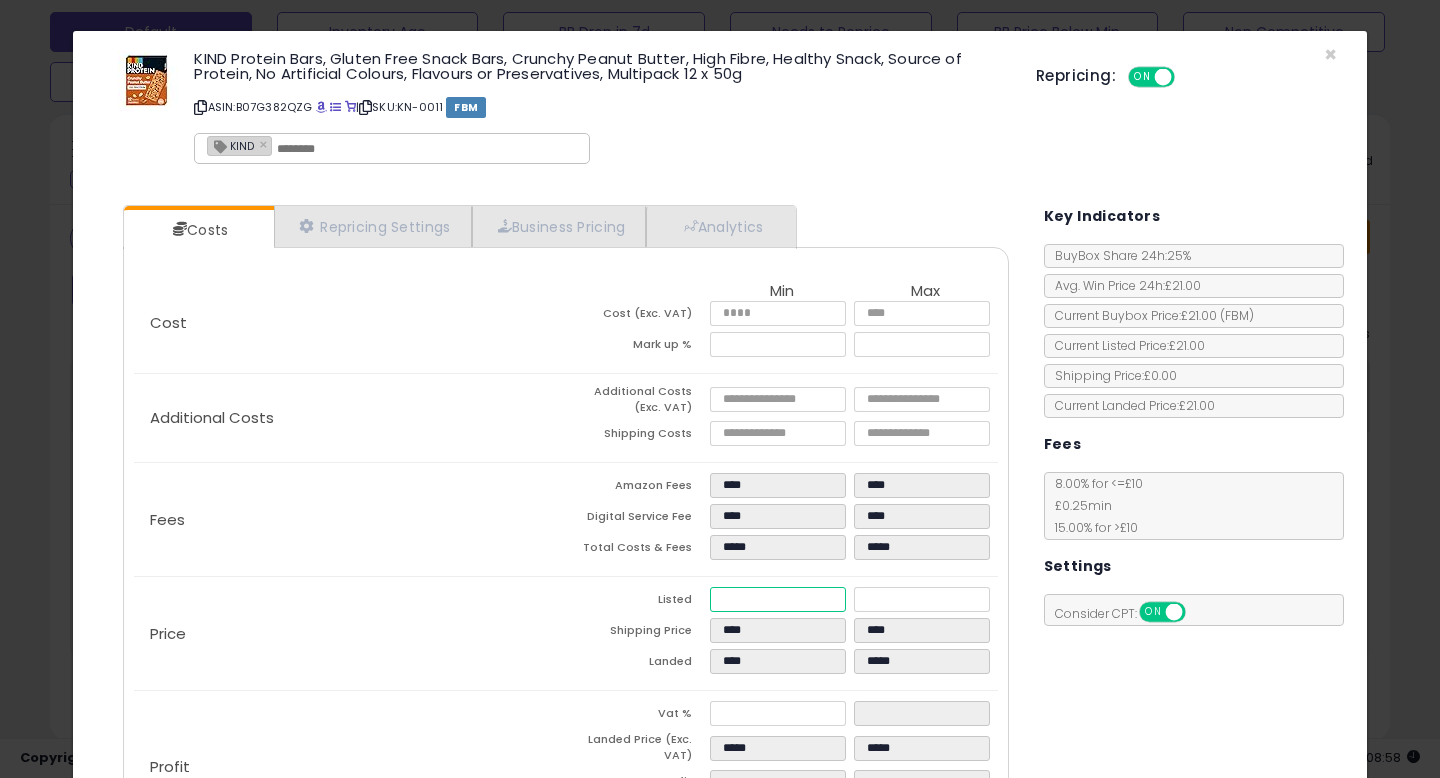 type on "****" 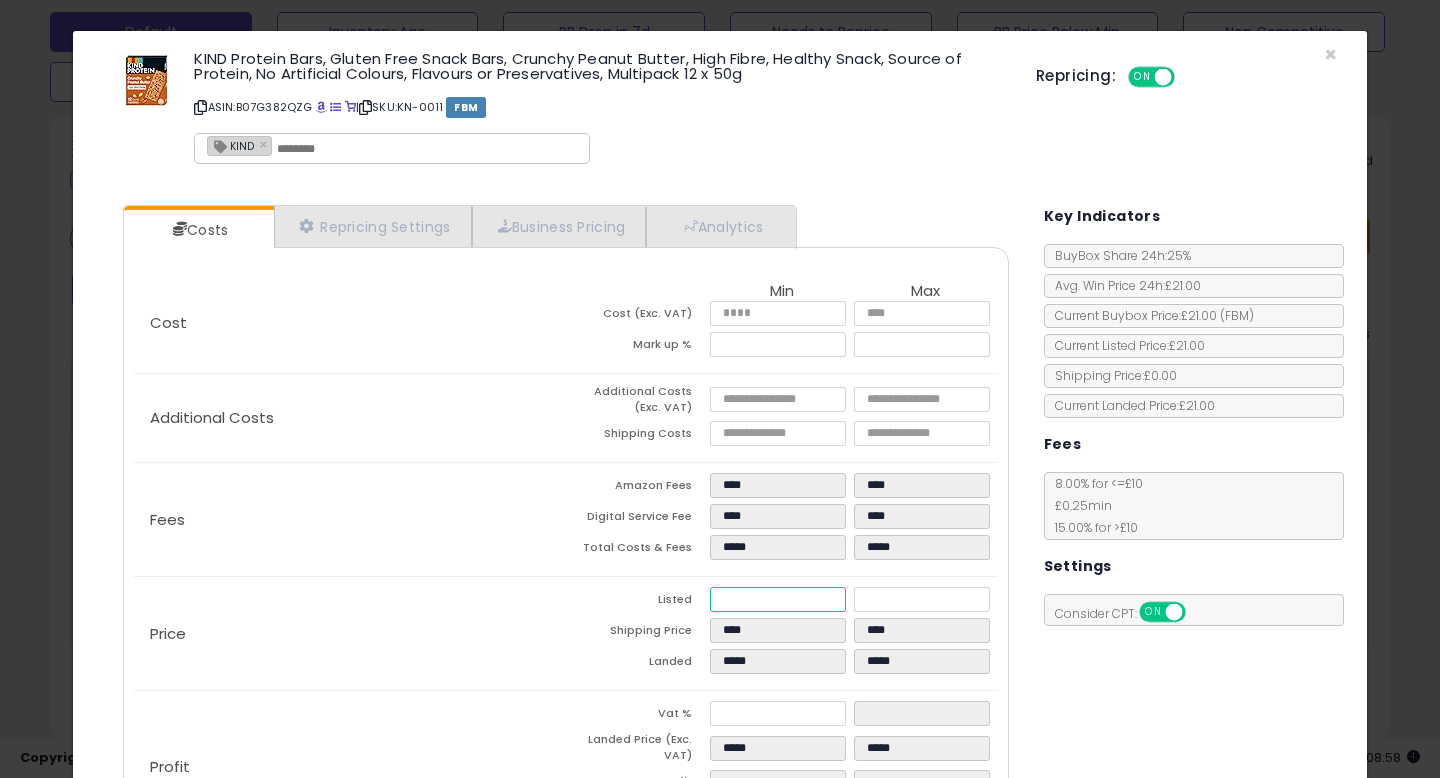 type on "****" 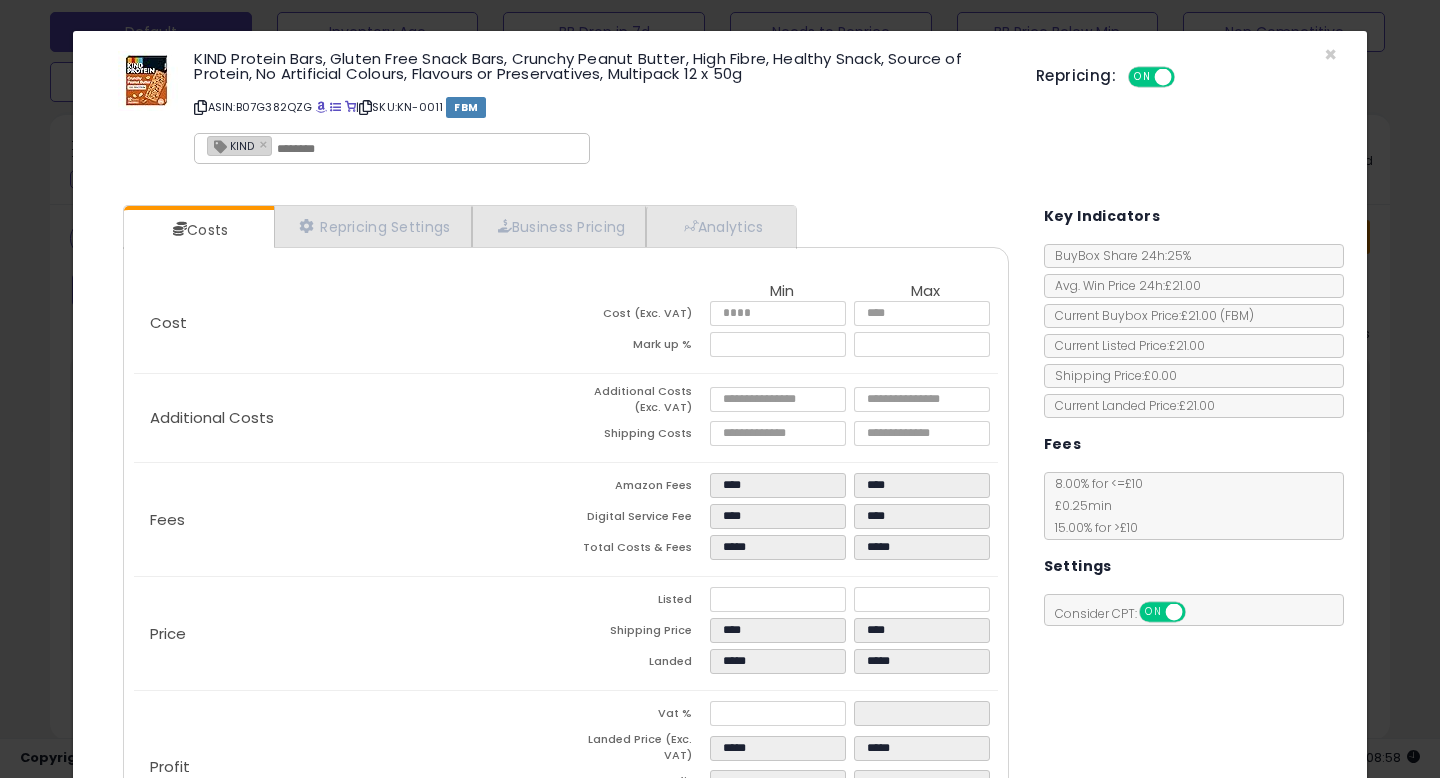 type on "*****" 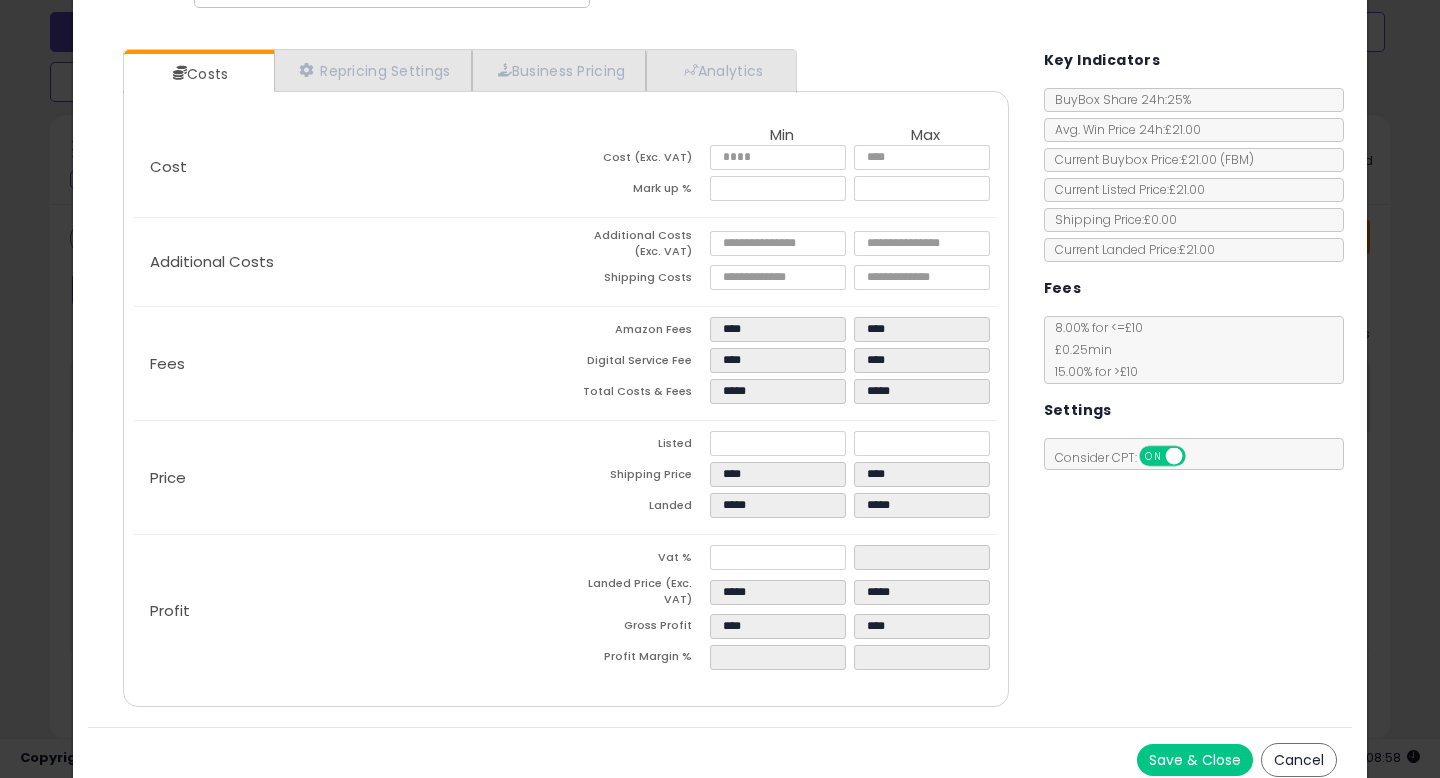 scroll, scrollTop: 169, scrollLeft: 0, axis: vertical 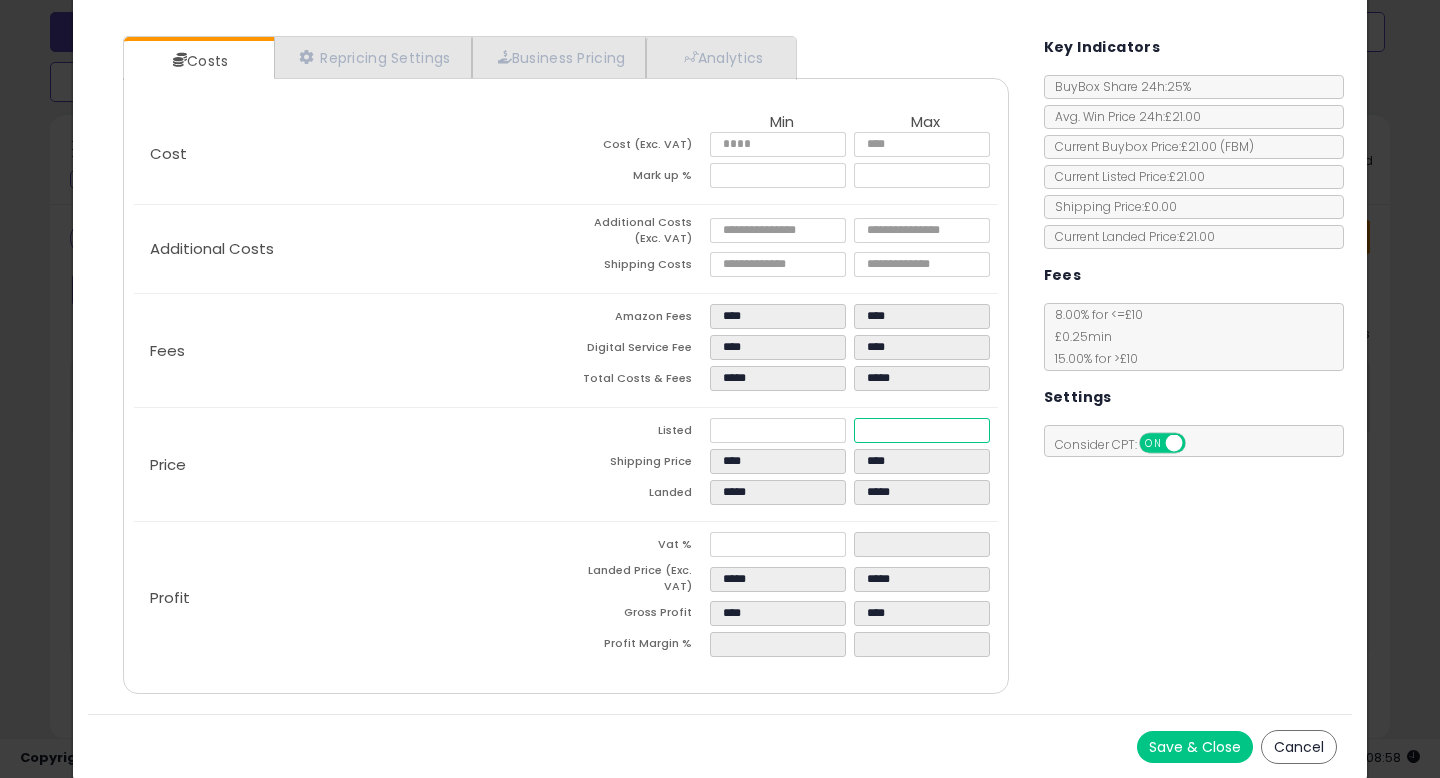 drag, startPoint x: 897, startPoint y: 426, endPoint x: 848, endPoint y: 426, distance: 49 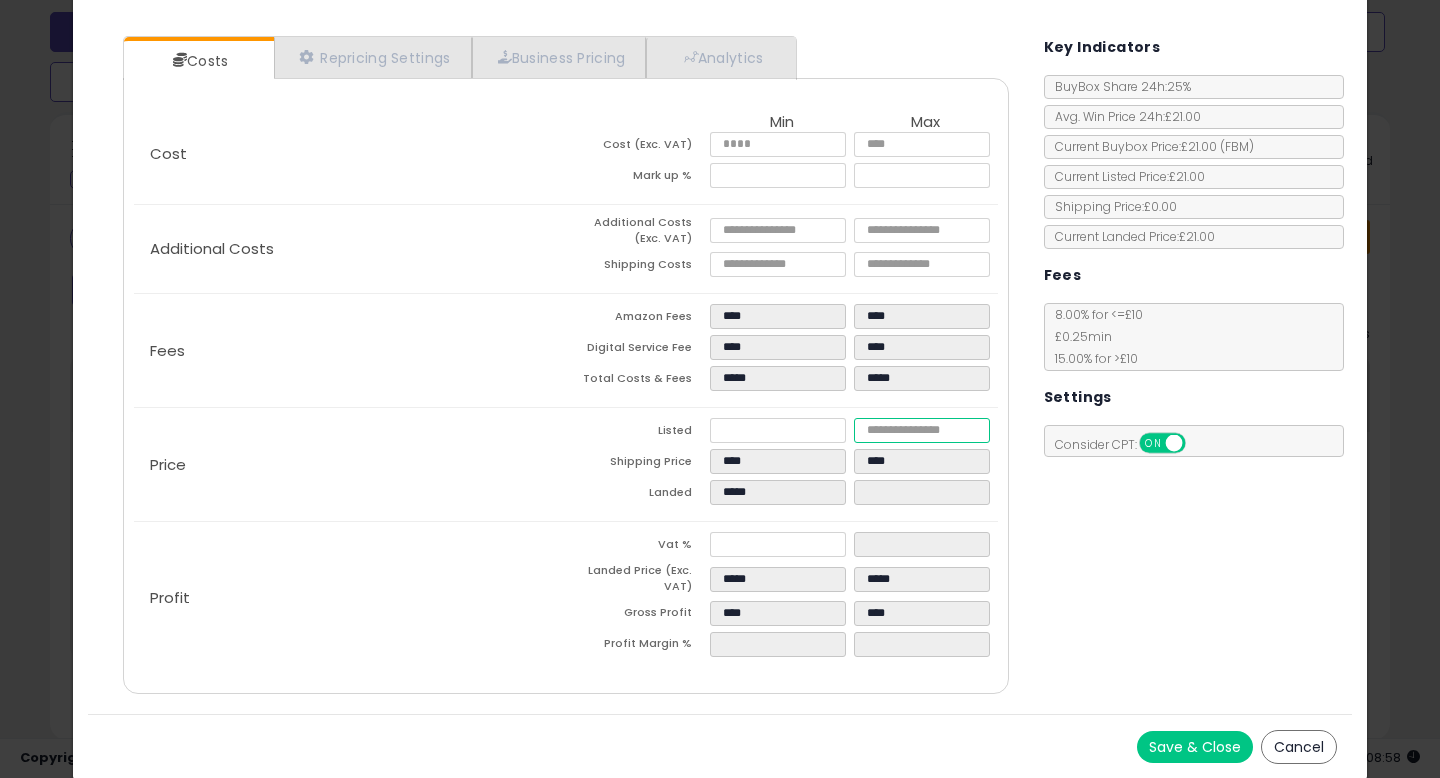 type on "****" 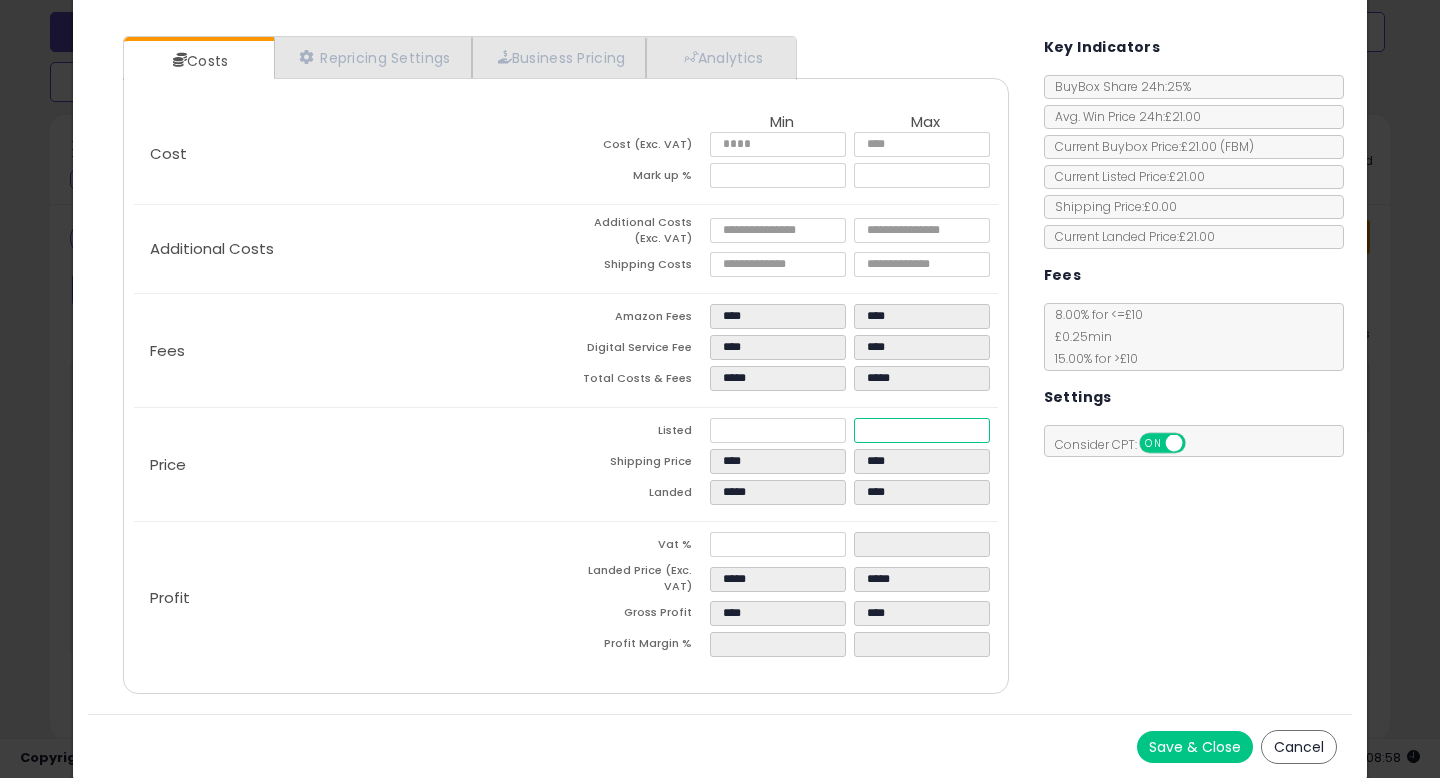 type on "****" 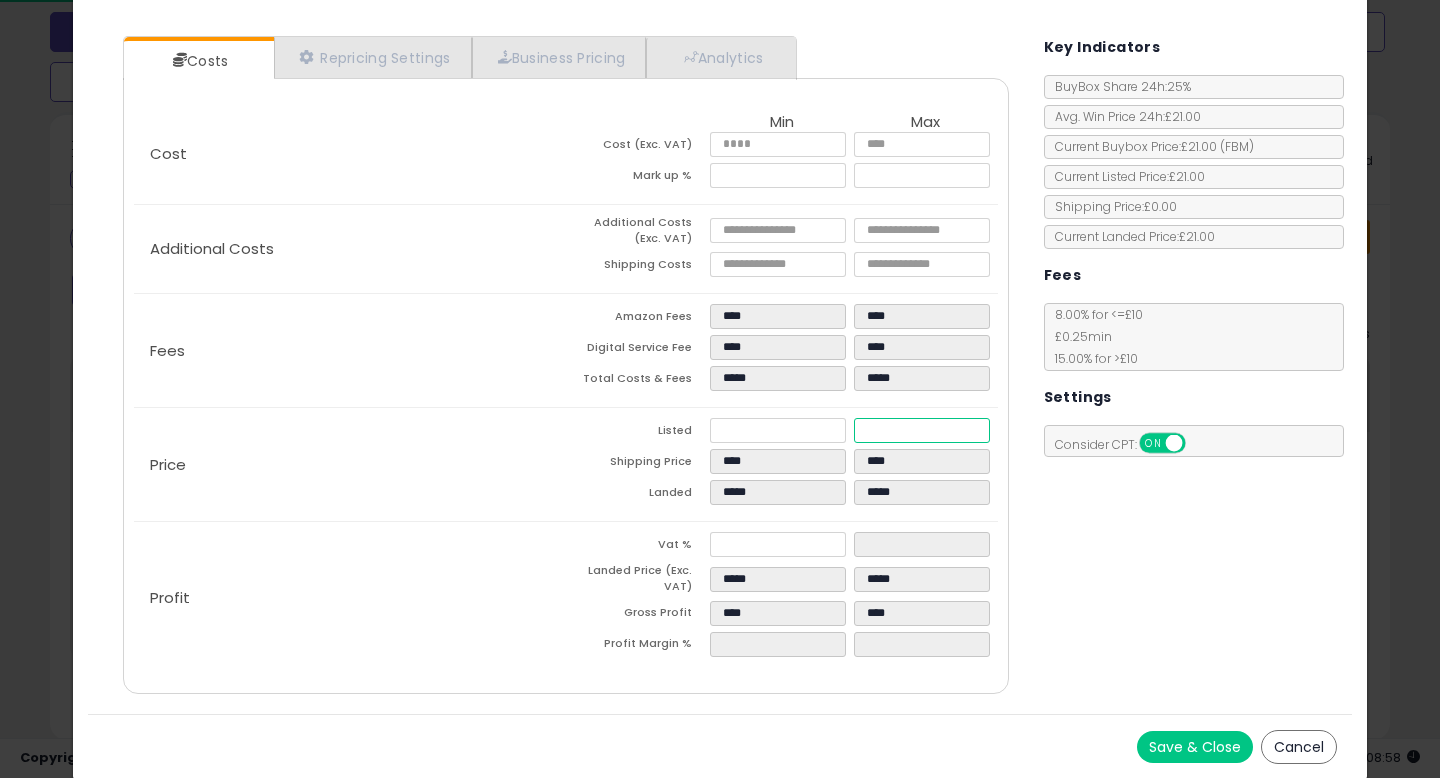 type on "****" 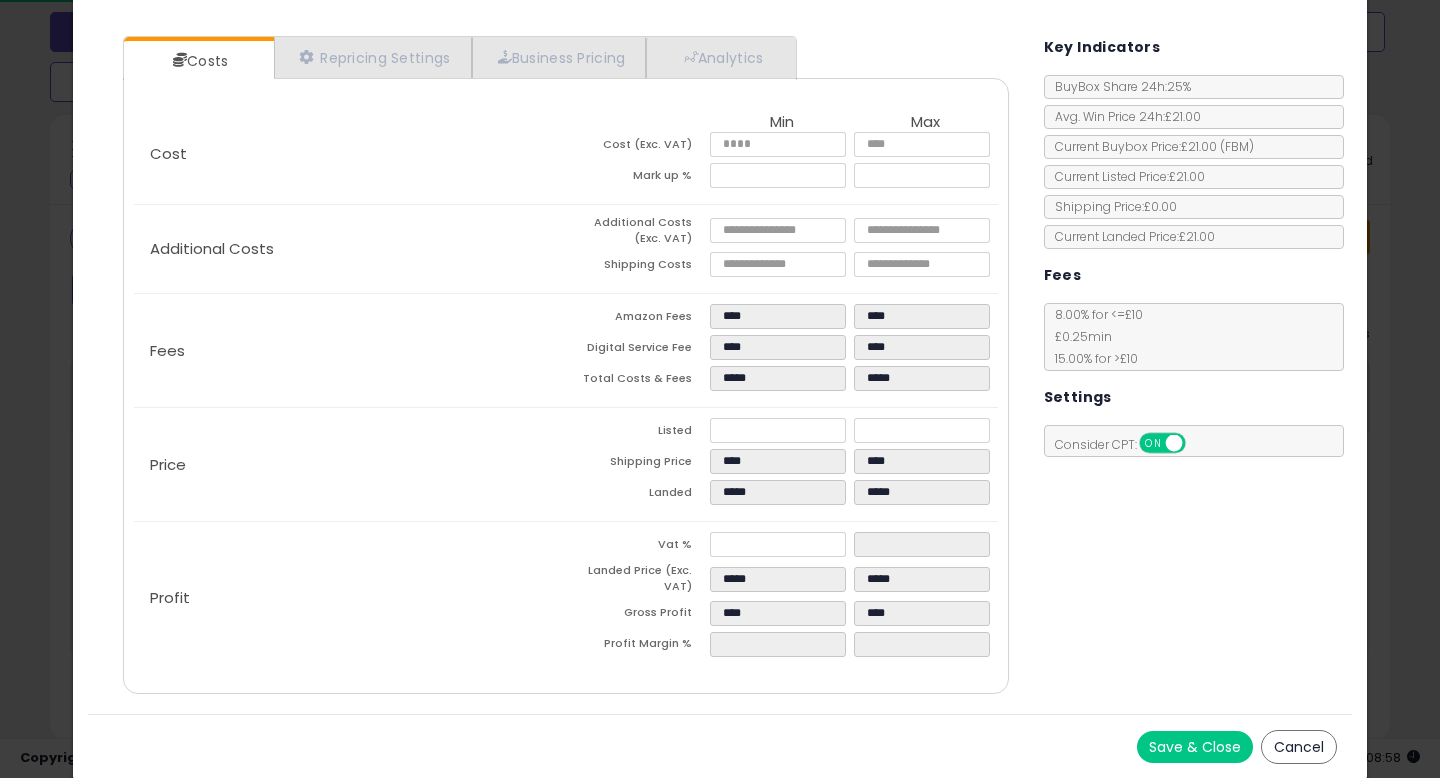 type on "*****" 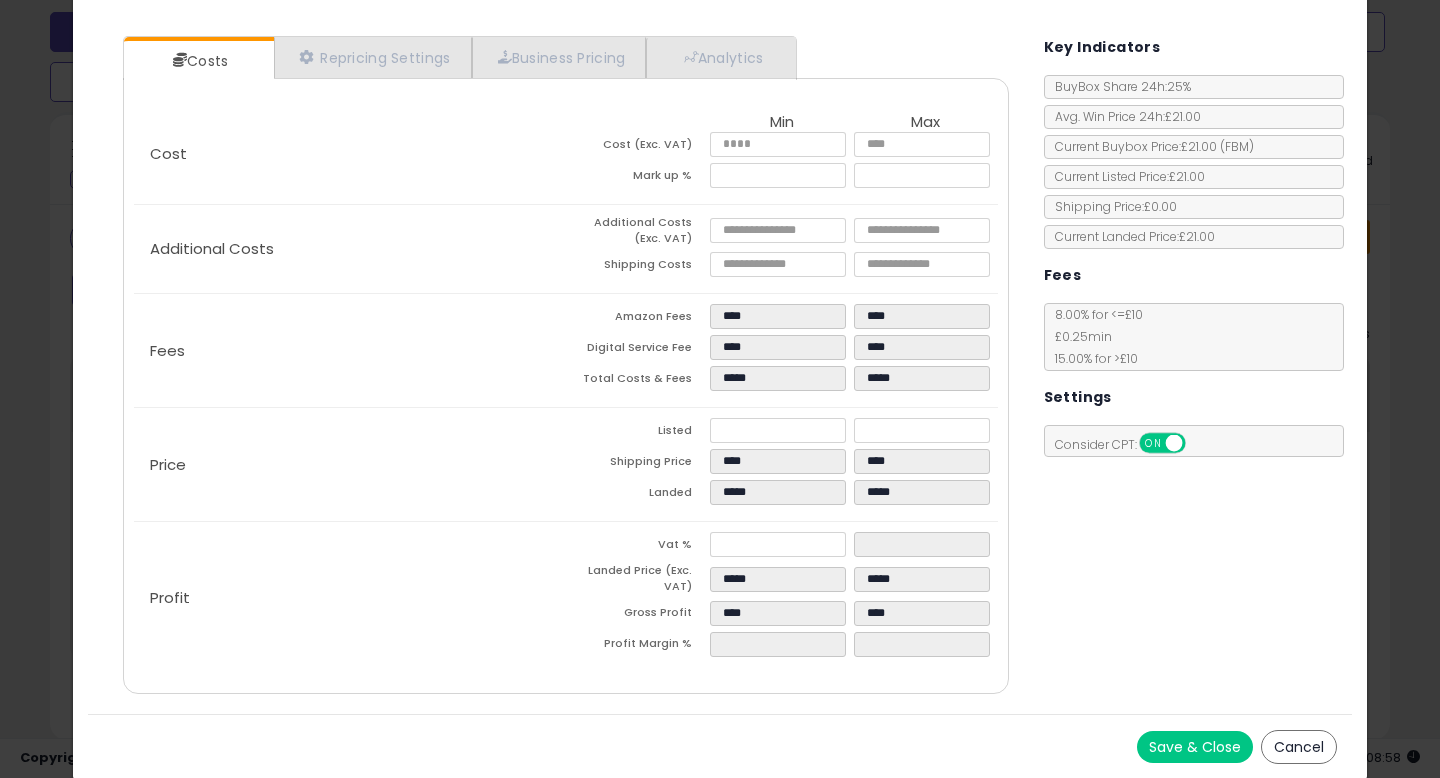 click on "Shipping Price" at bounding box center [638, 464] 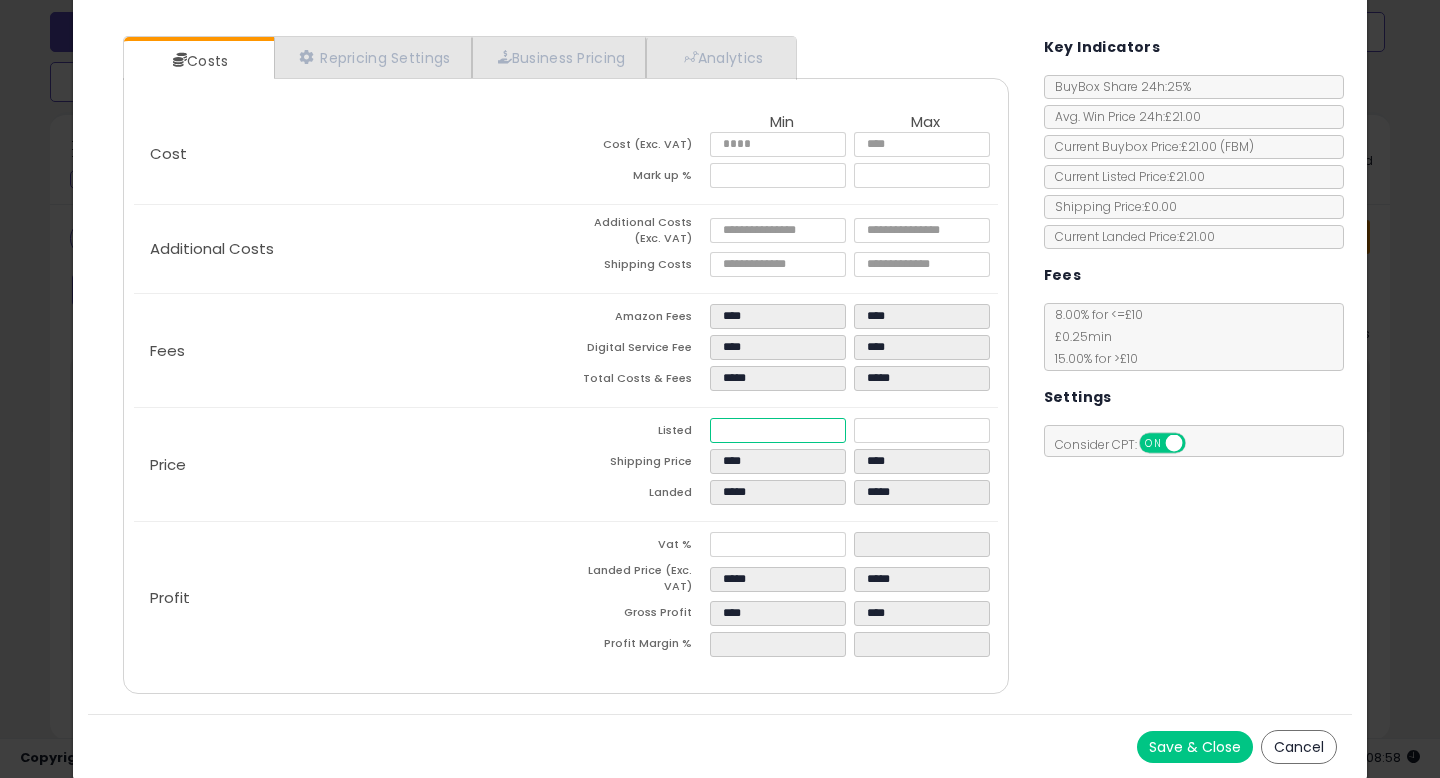 click on "*****" at bounding box center [778, 430] 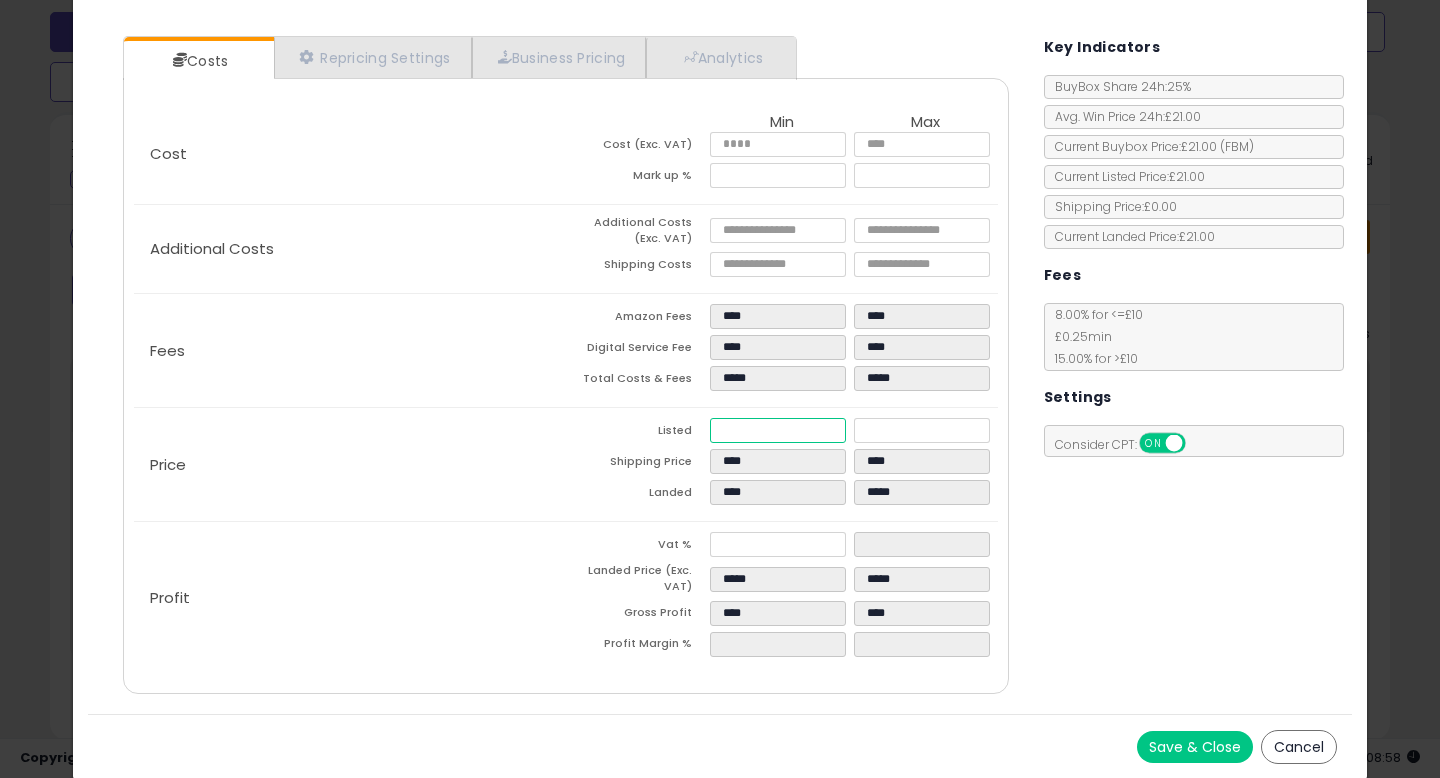 type on "****" 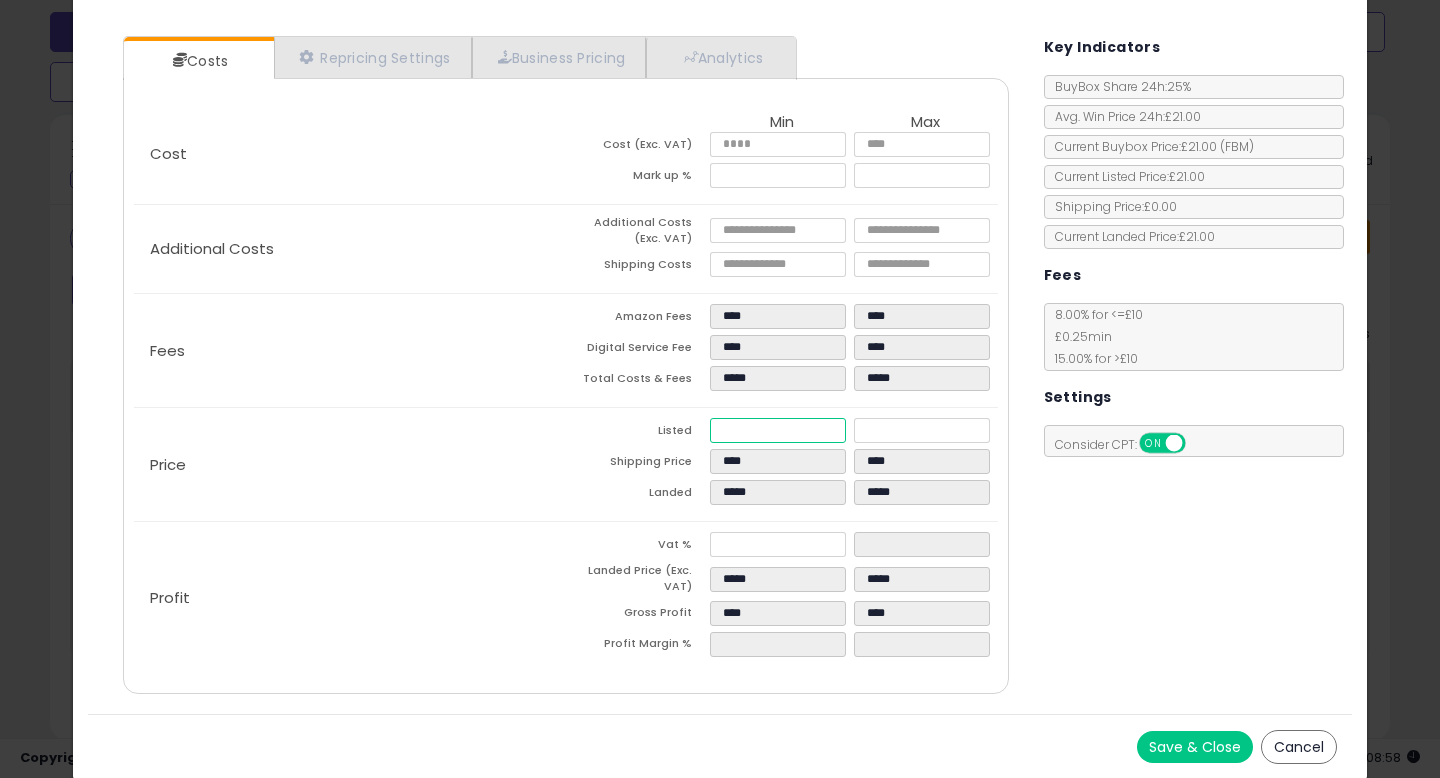type on "*****" 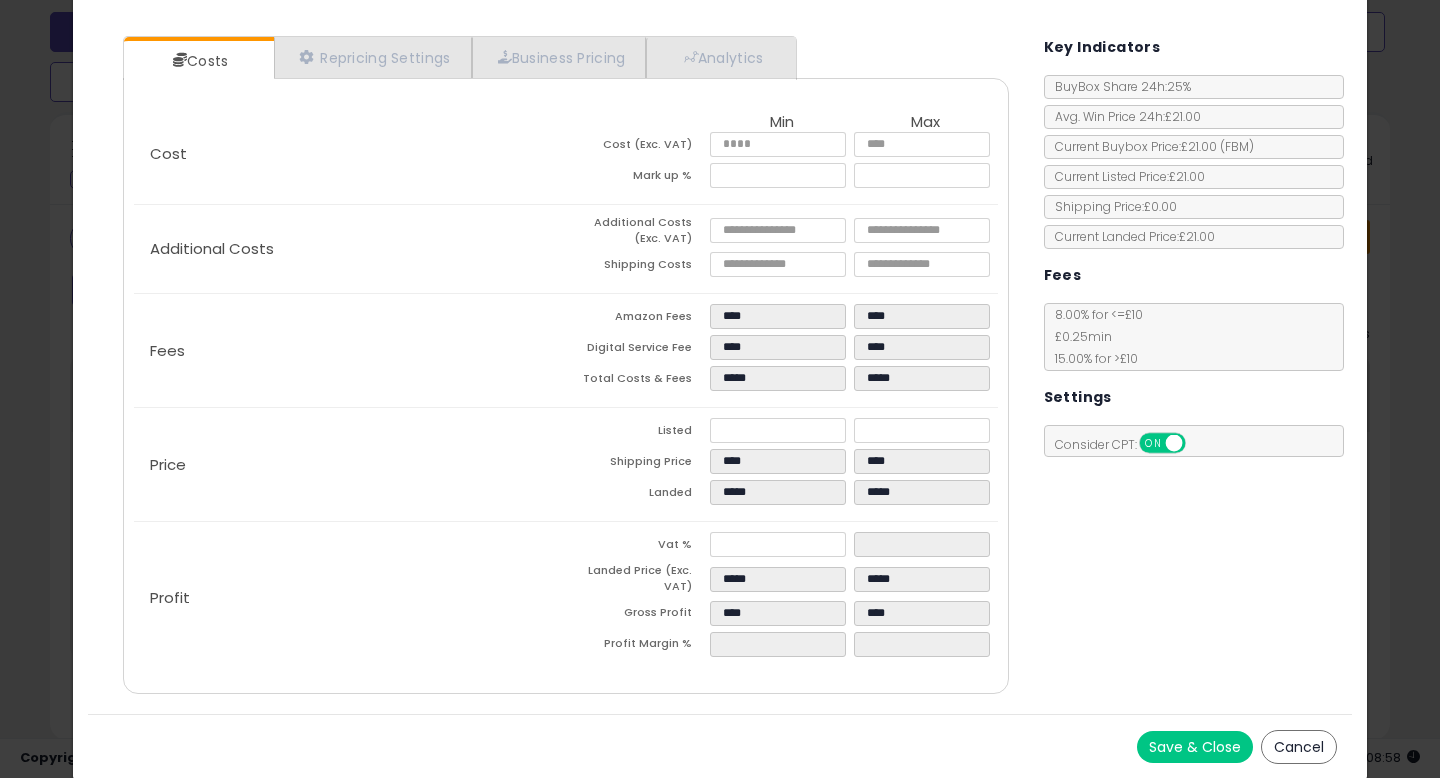 type on "*****" 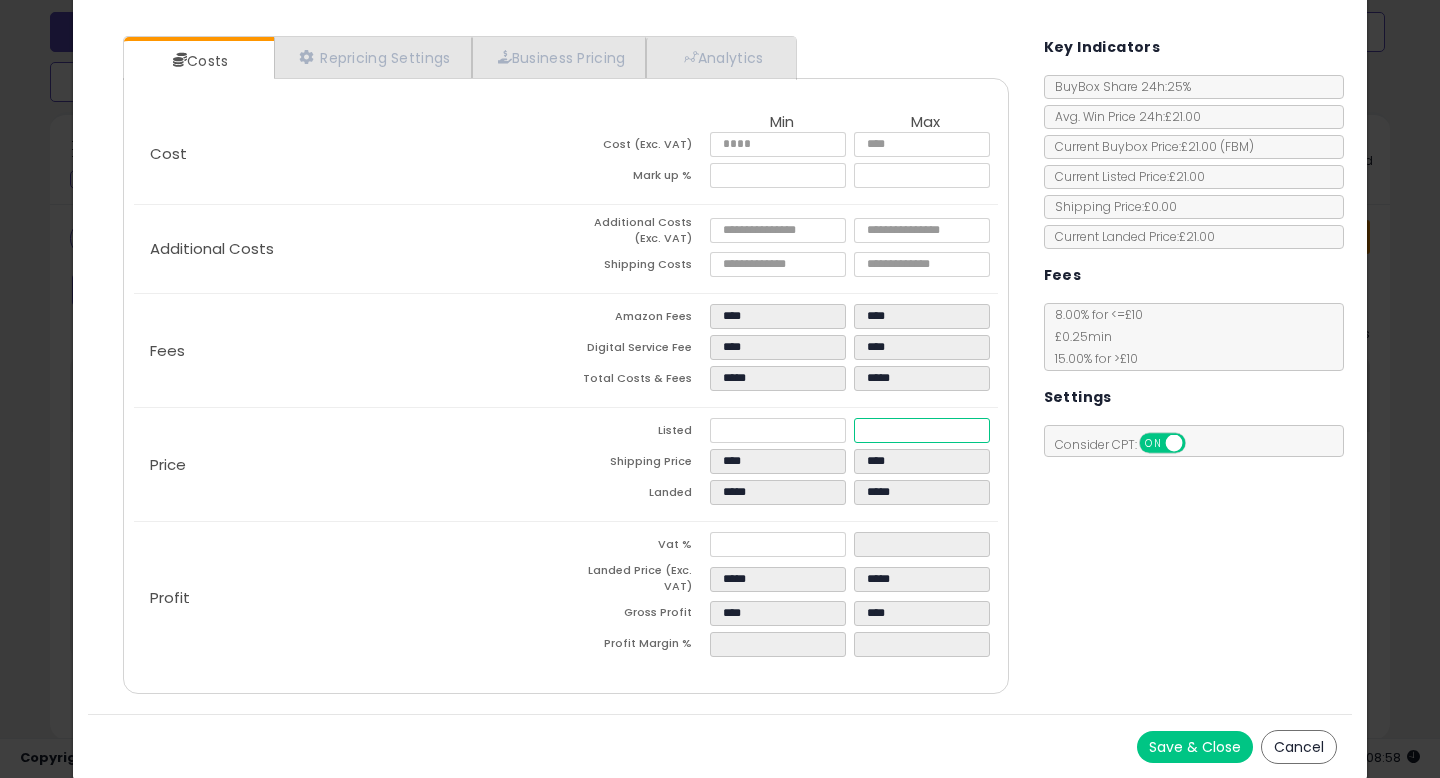 click on "*****" at bounding box center (922, 430) 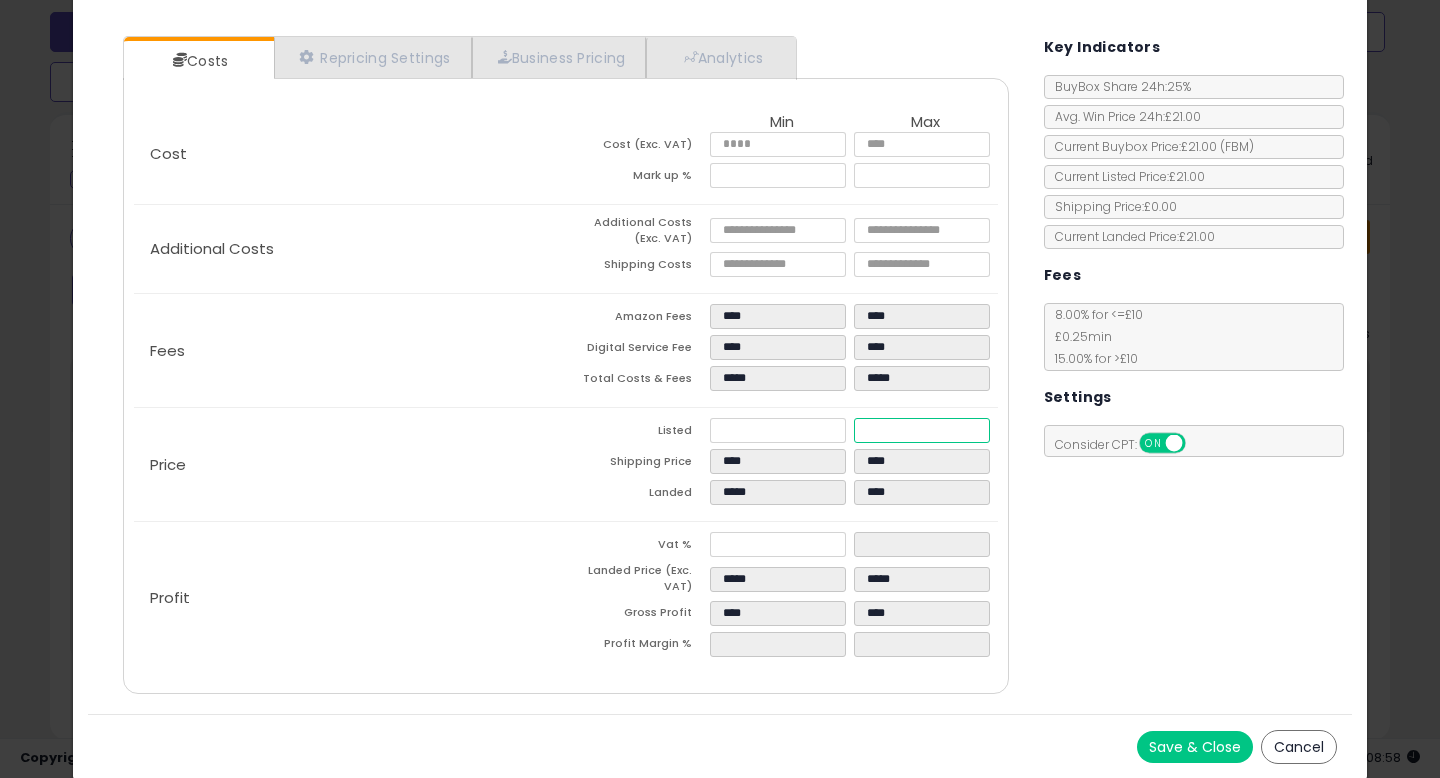 type on "****" 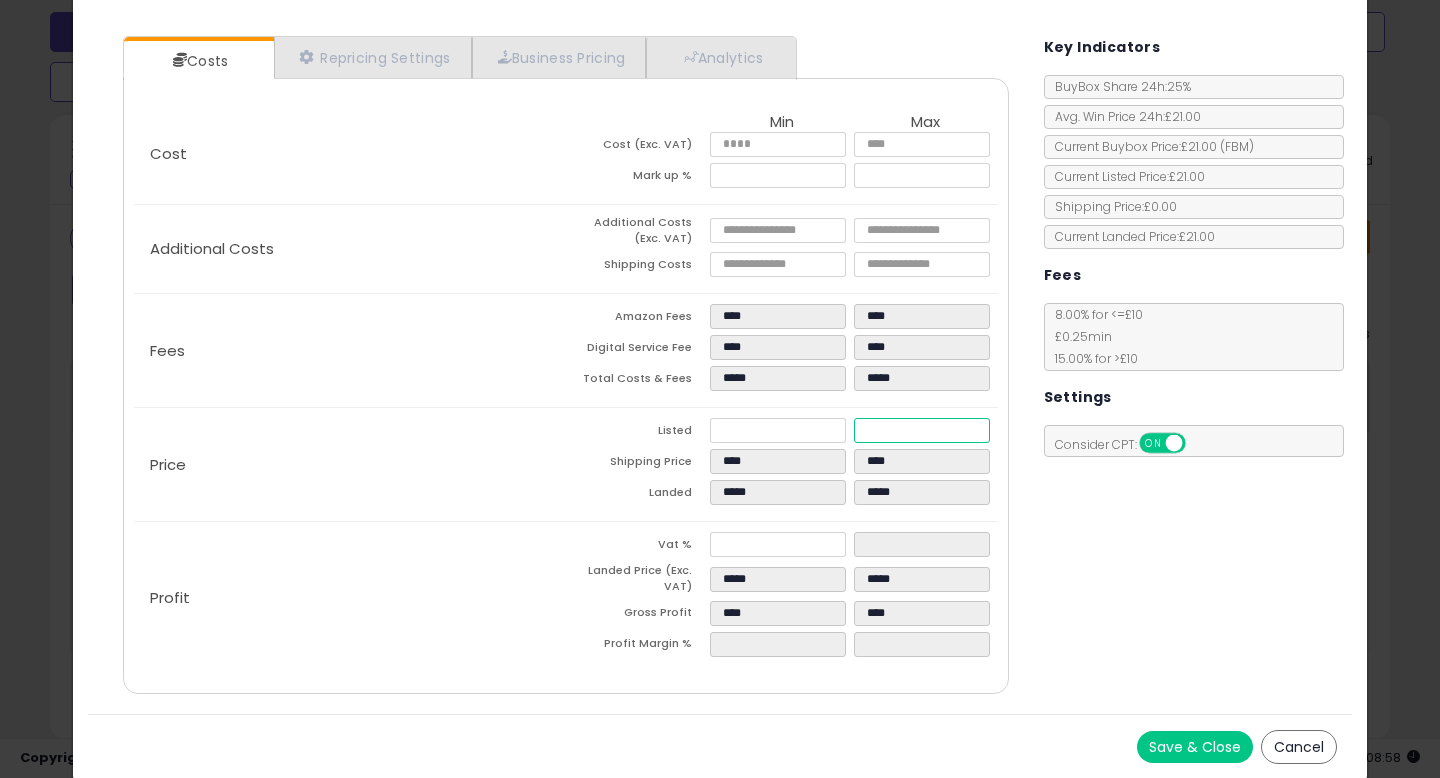 type on "*****" 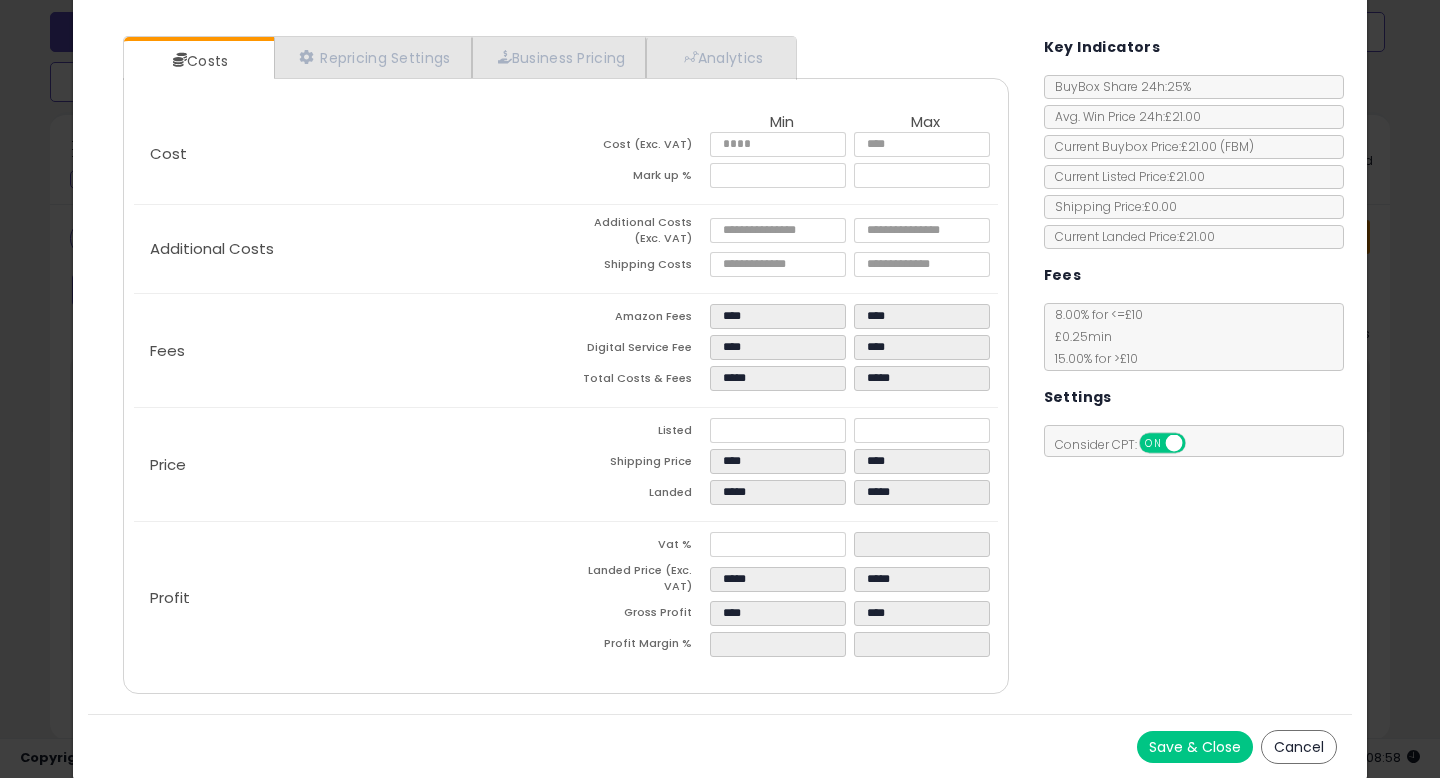 type on "*****" 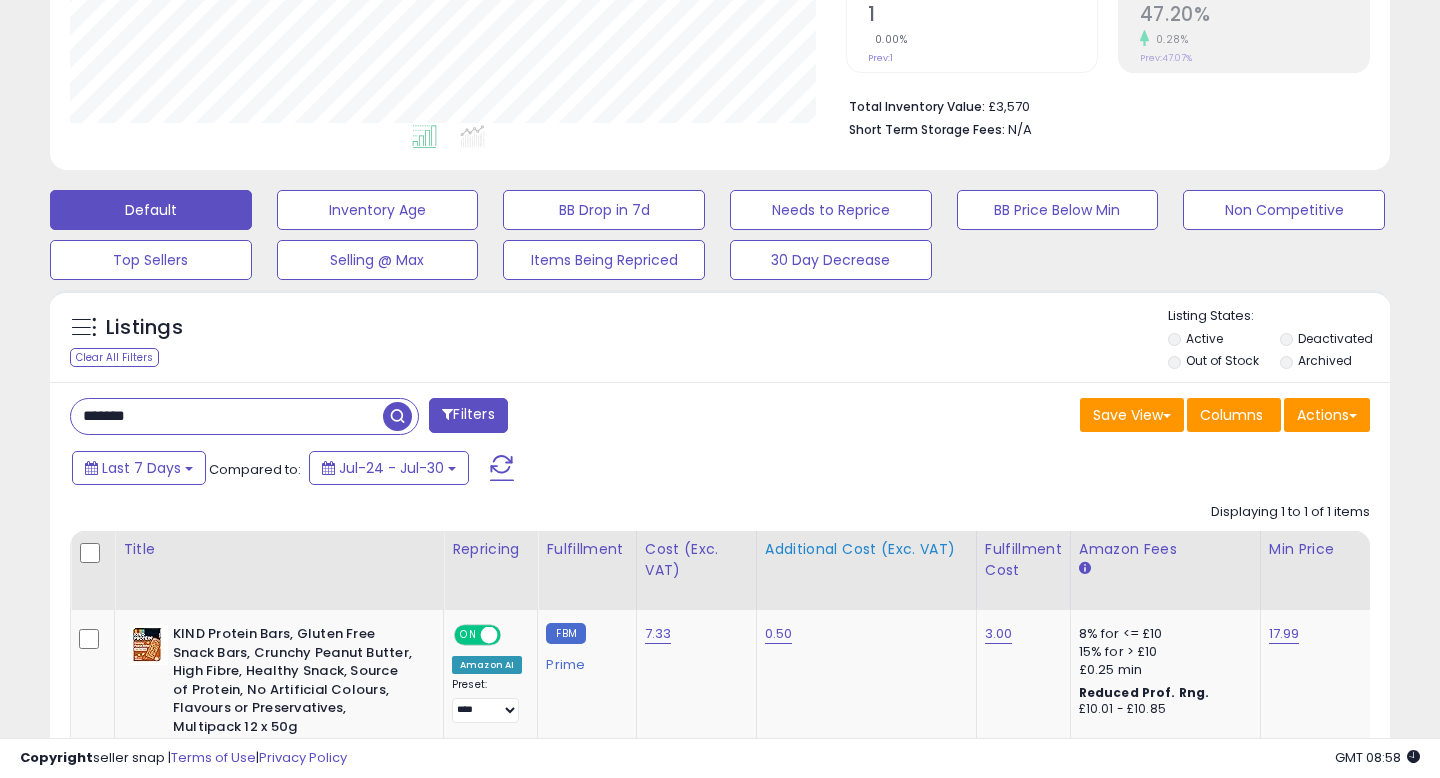 scroll, scrollTop: 434, scrollLeft: 0, axis: vertical 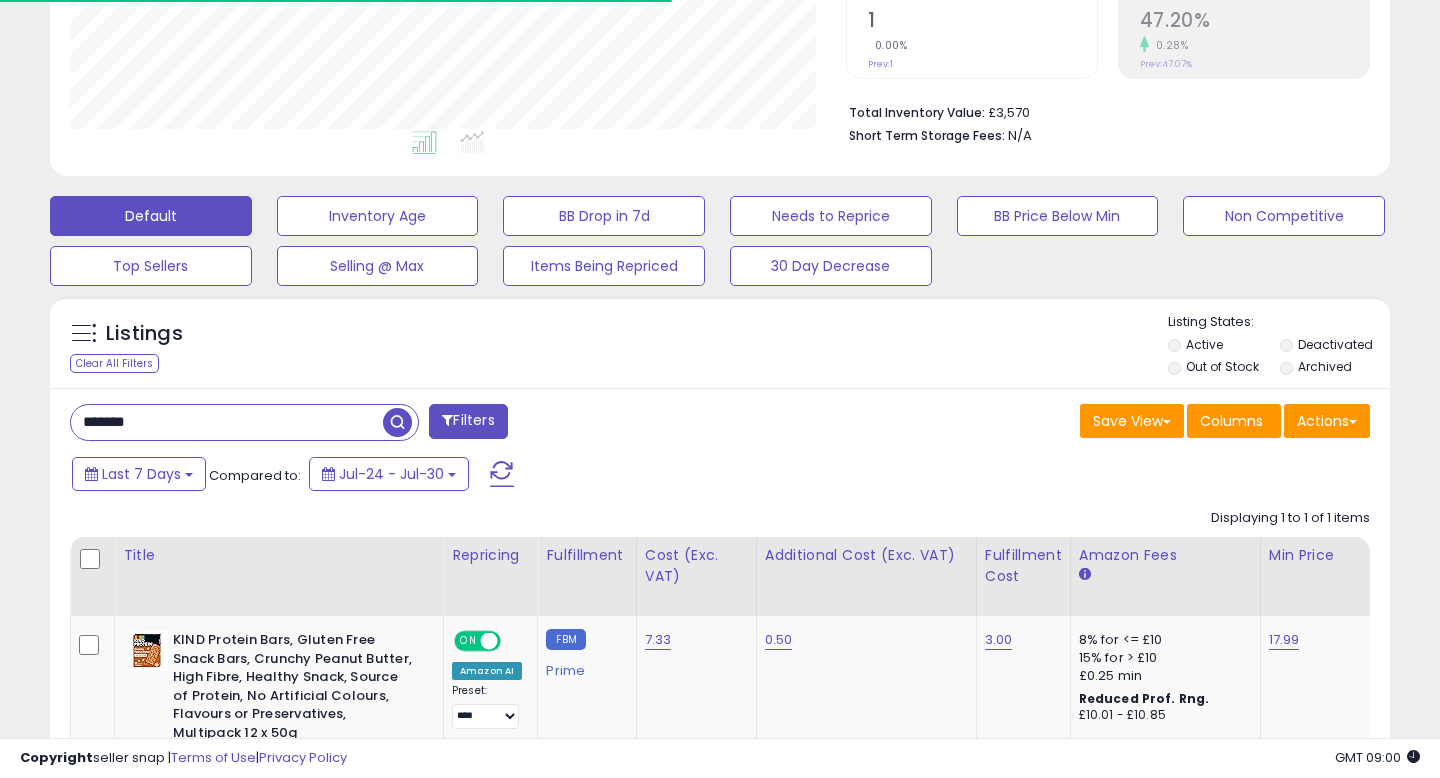 click on "*******" at bounding box center [227, 422] 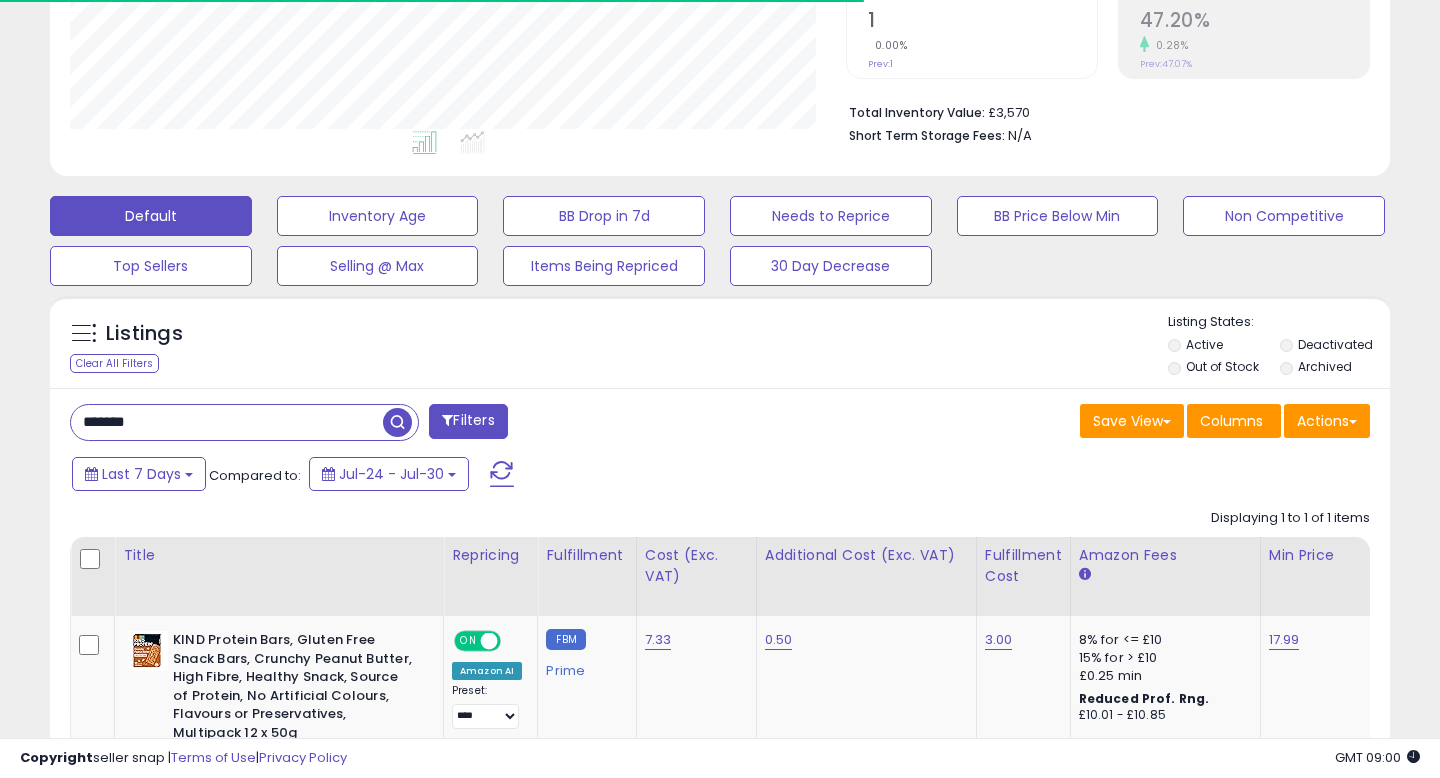 click on "*******" at bounding box center [227, 422] 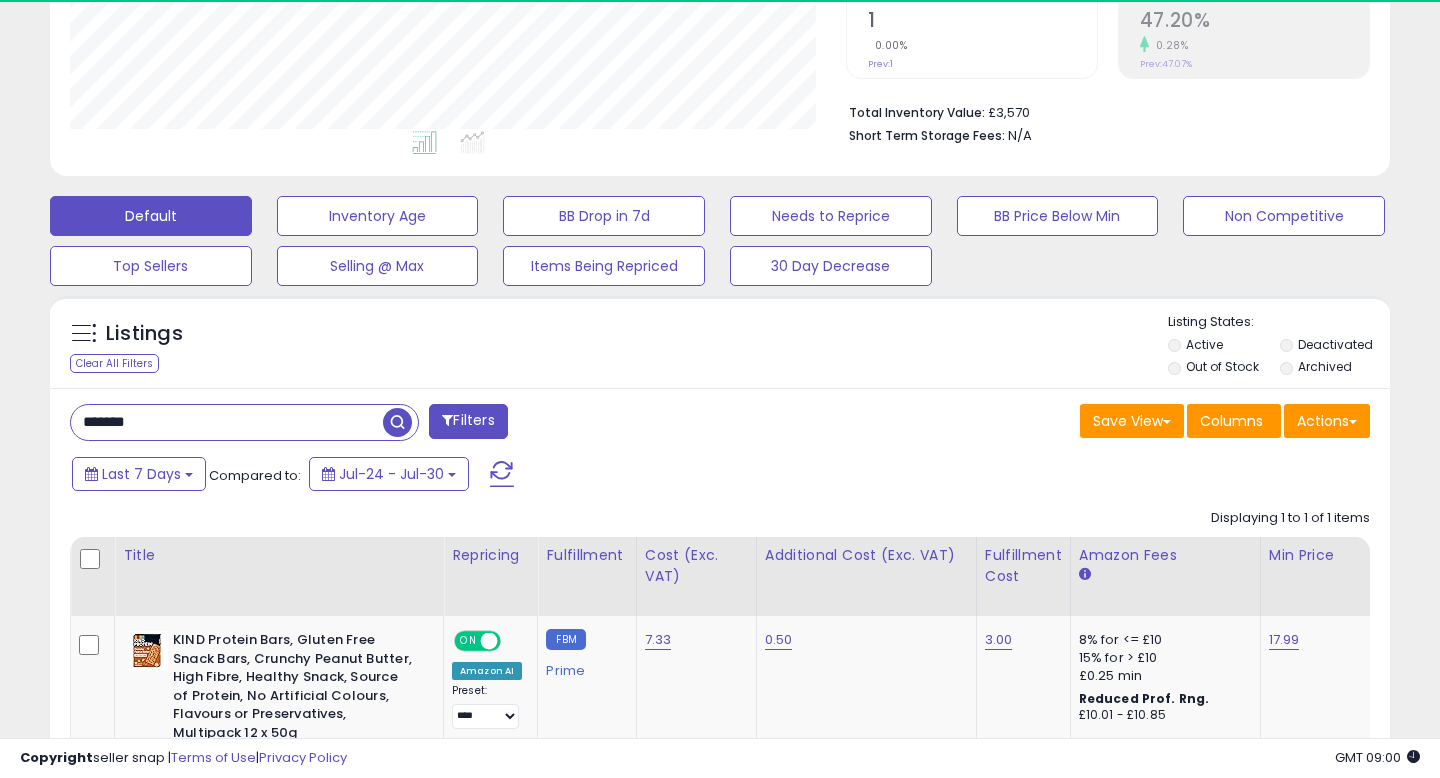 click on "*******" at bounding box center [227, 422] 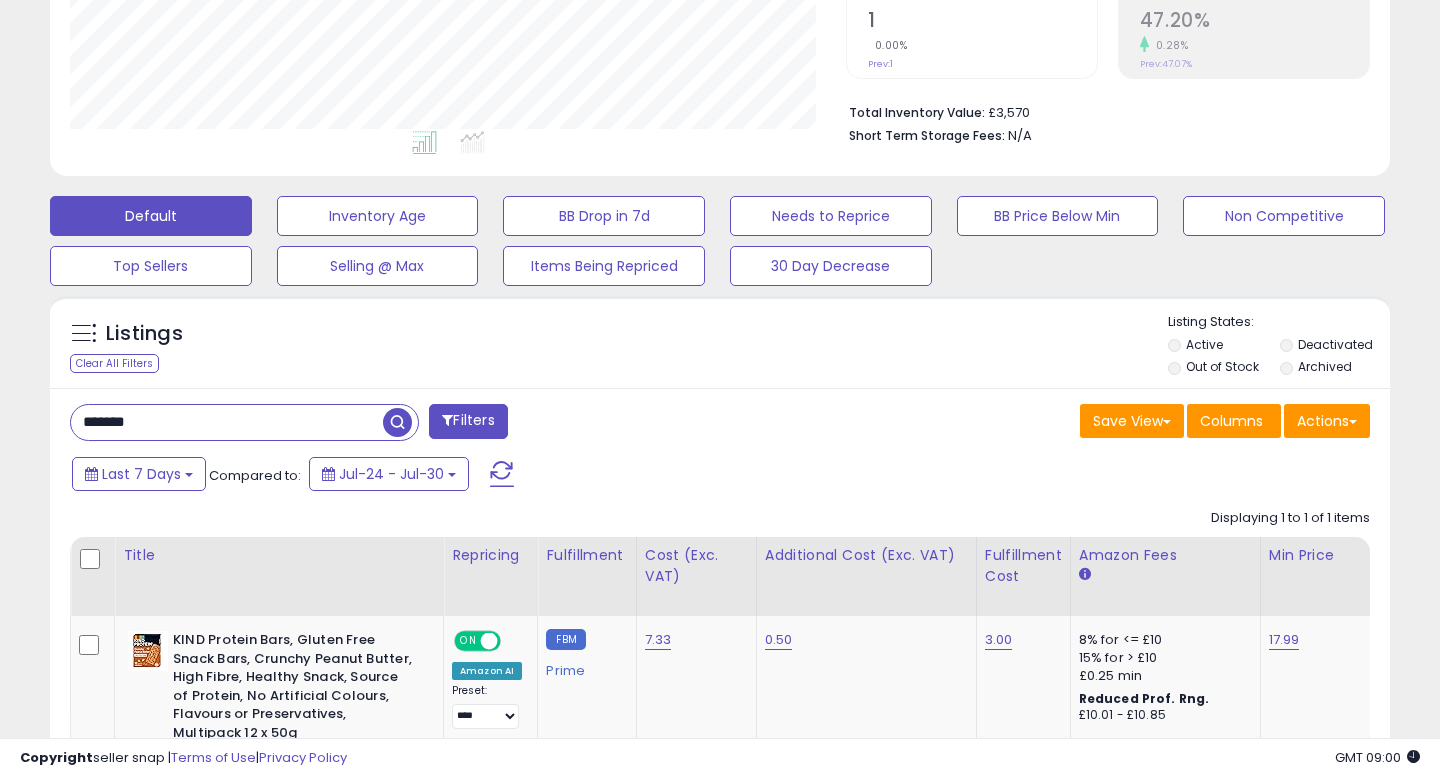 paste on "*****" 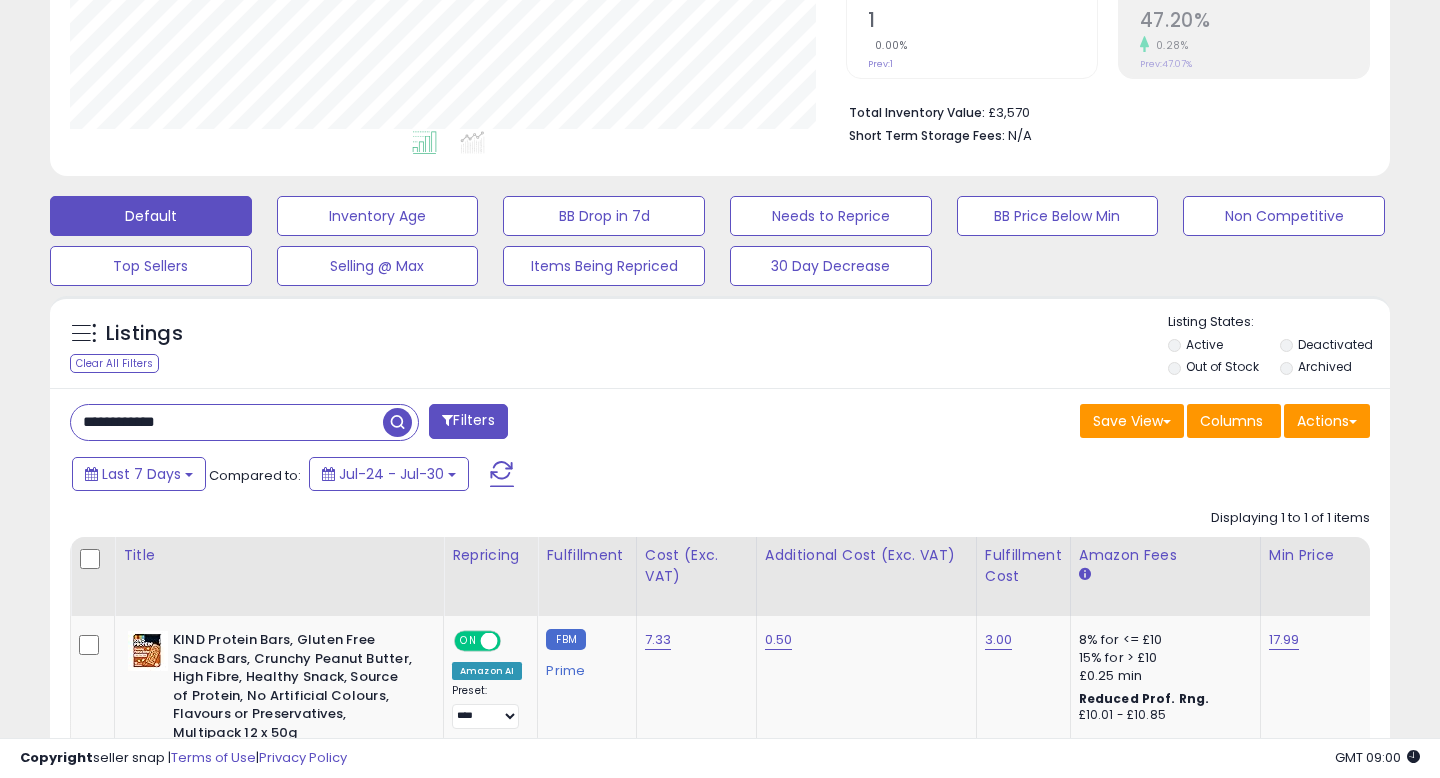 drag, startPoint x: 119, startPoint y: 417, endPoint x: 73, endPoint y: 417, distance: 46 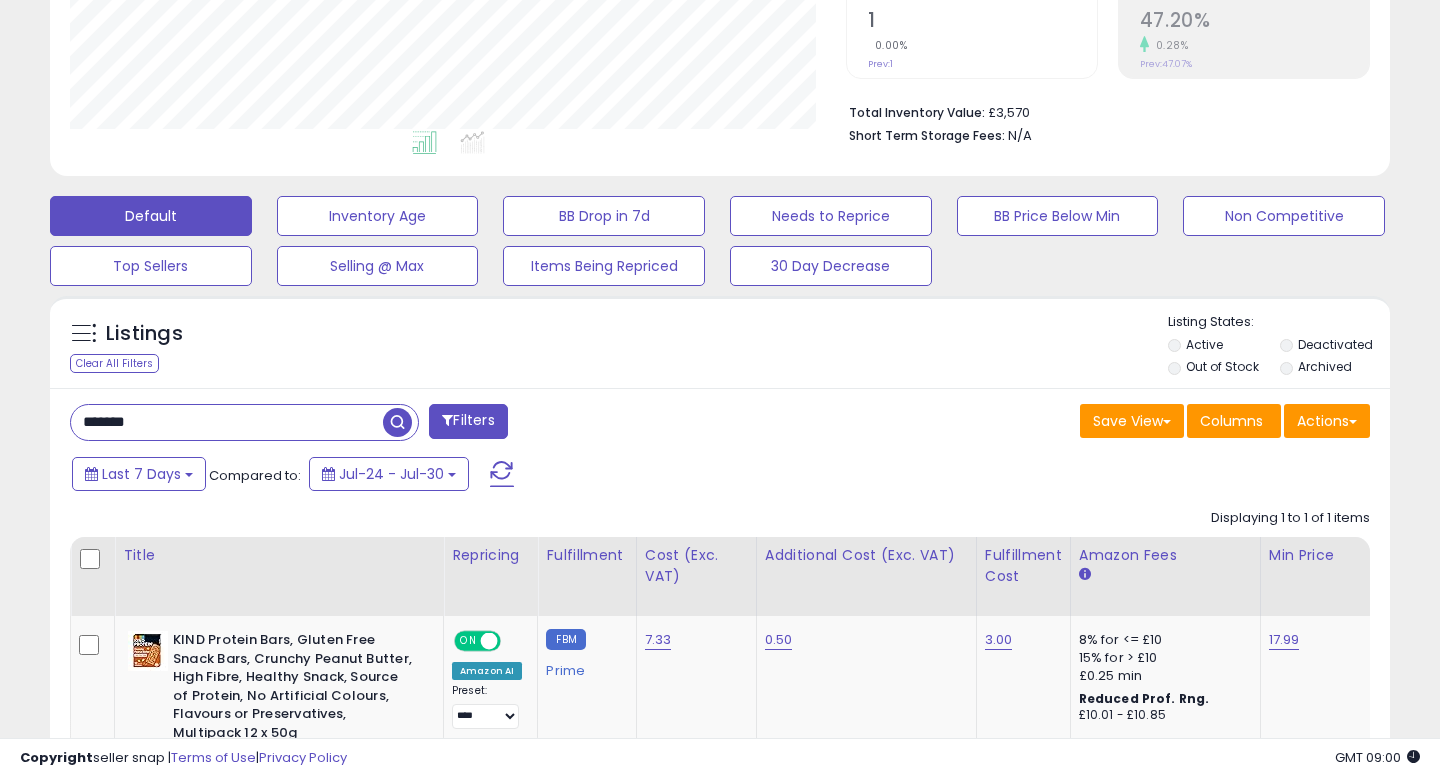 type on "*******" 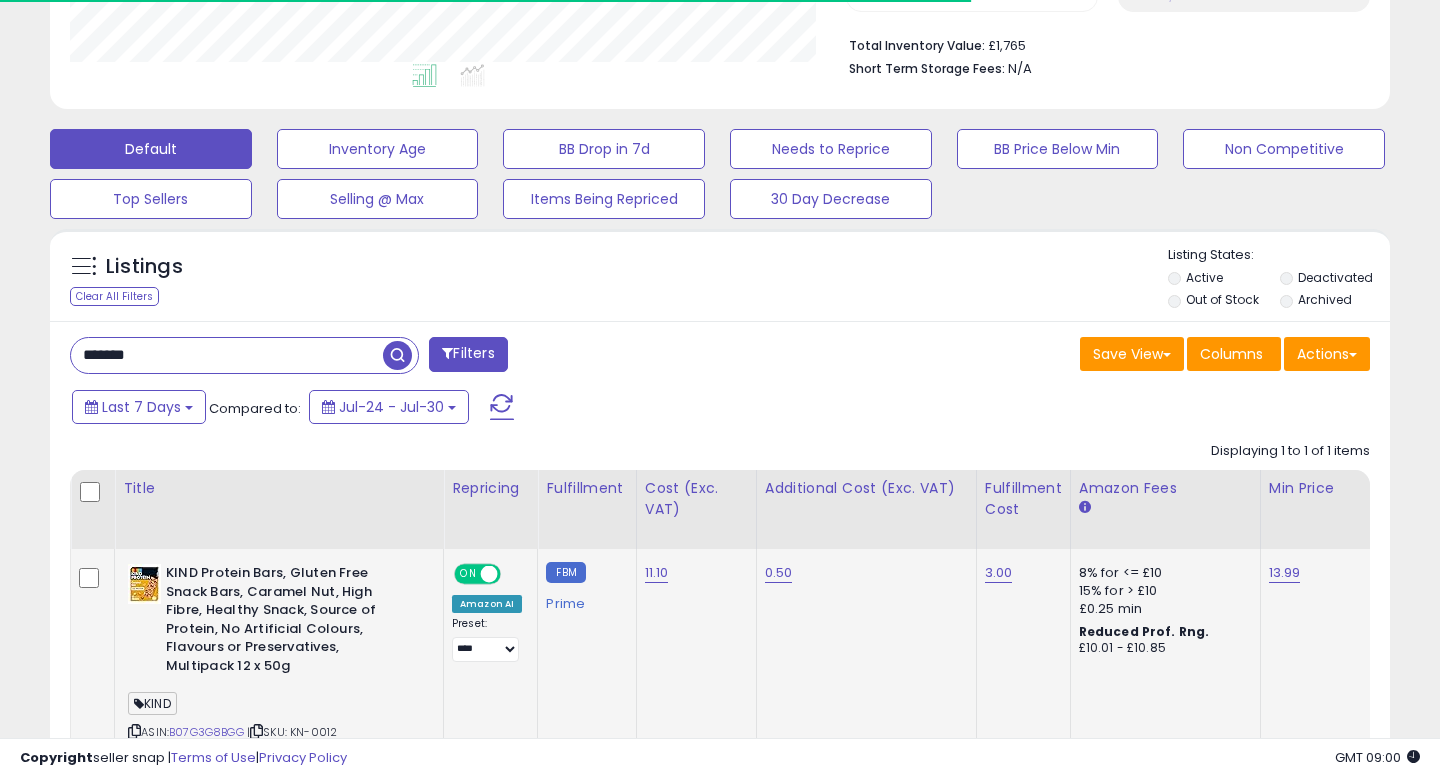 scroll, scrollTop: 655, scrollLeft: 0, axis: vertical 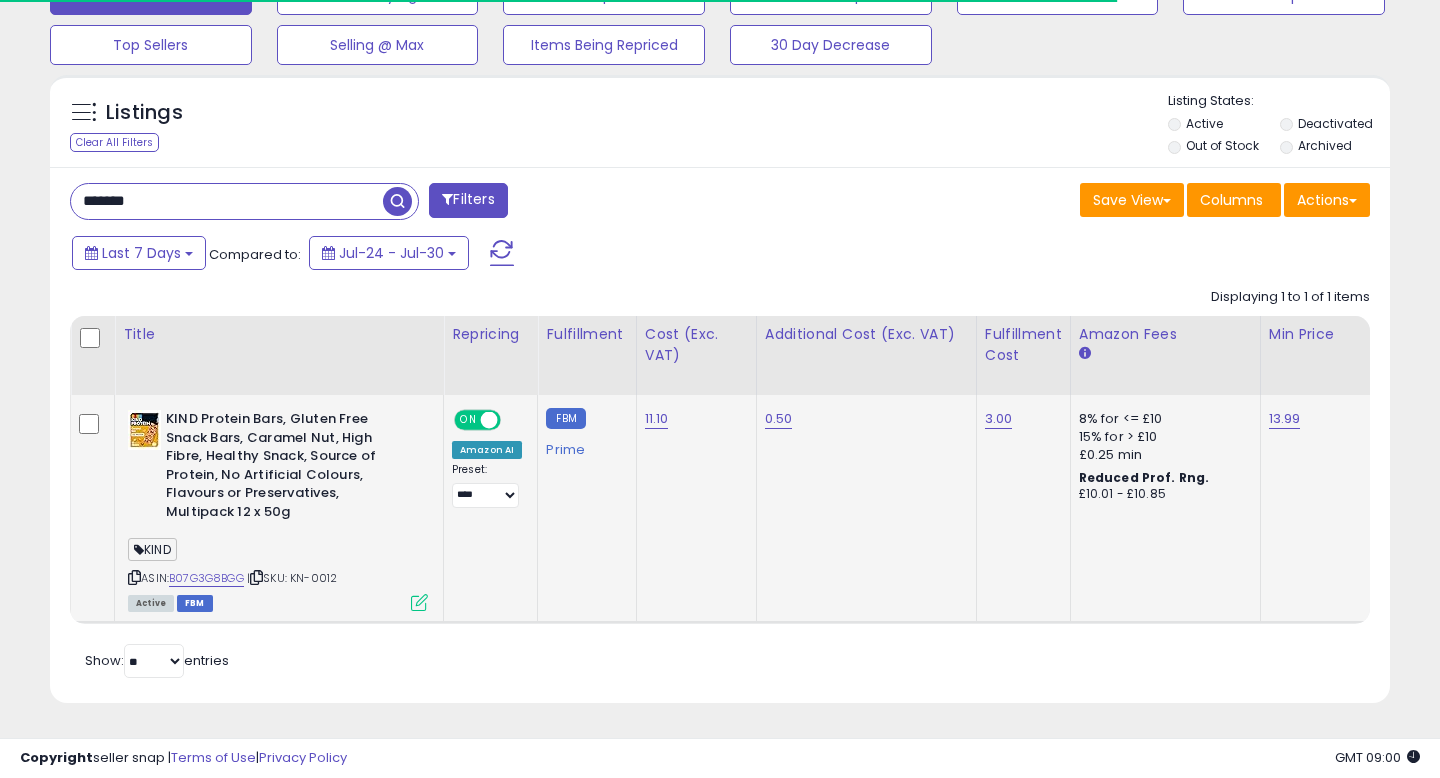 click at bounding box center (419, 602) 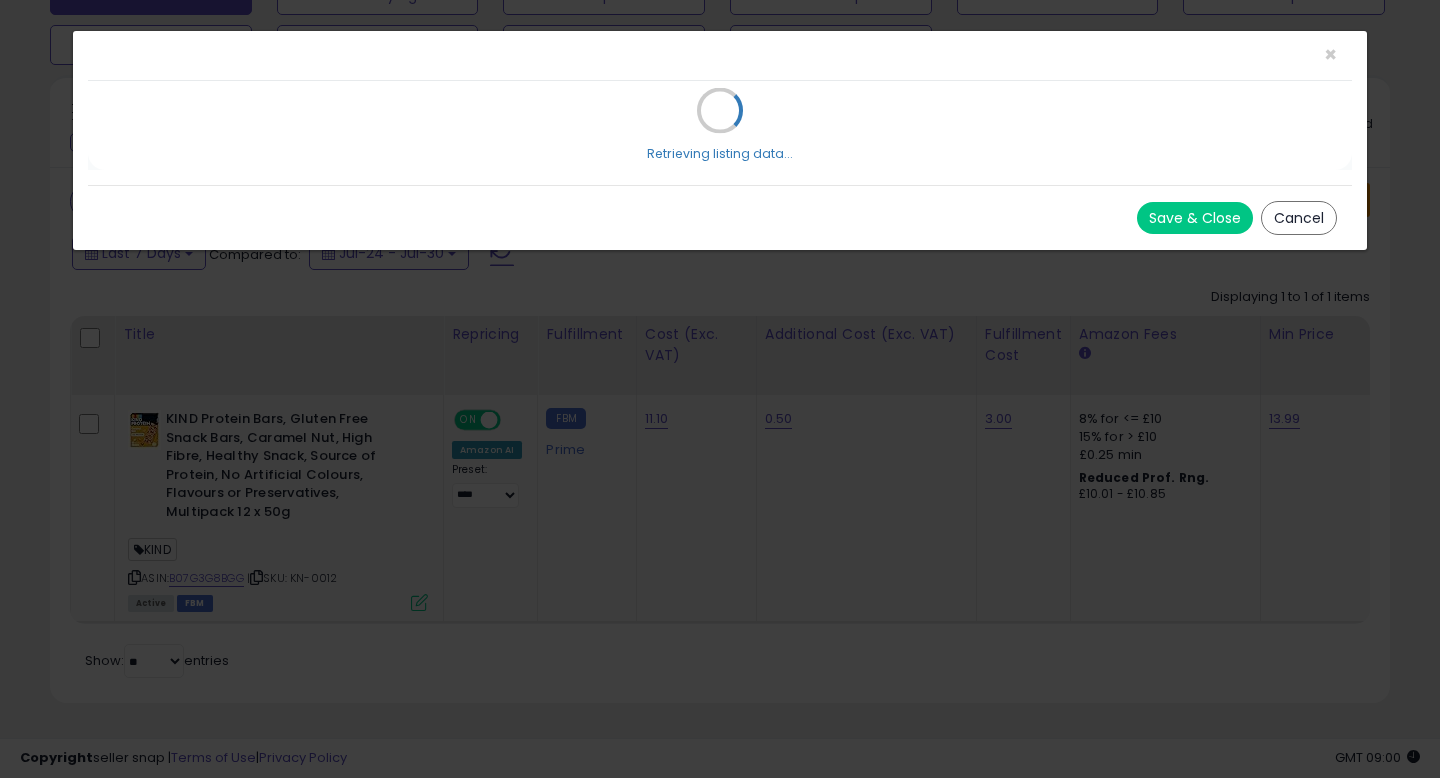 scroll, scrollTop: 999590, scrollLeft: 999224, axis: both 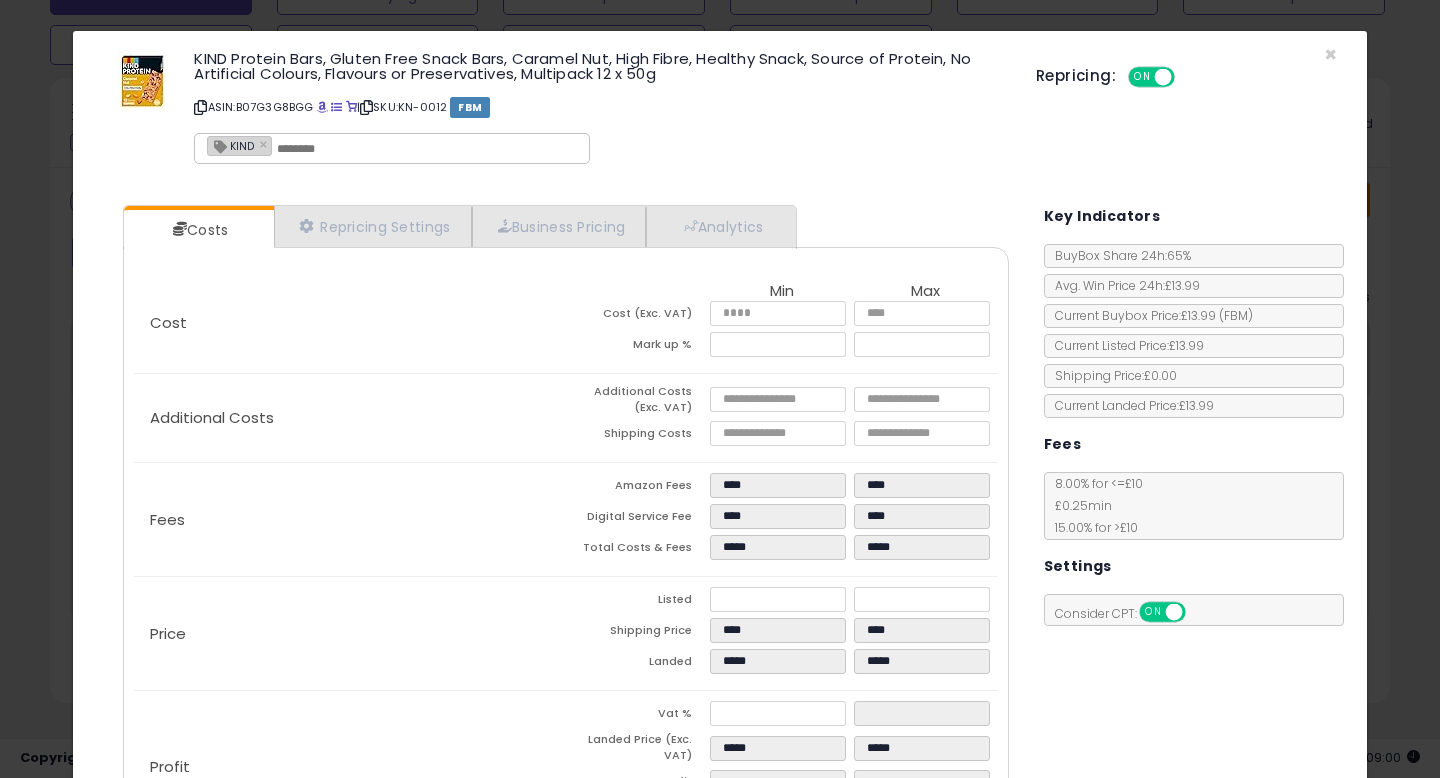 click at bounding box center (200, 107) 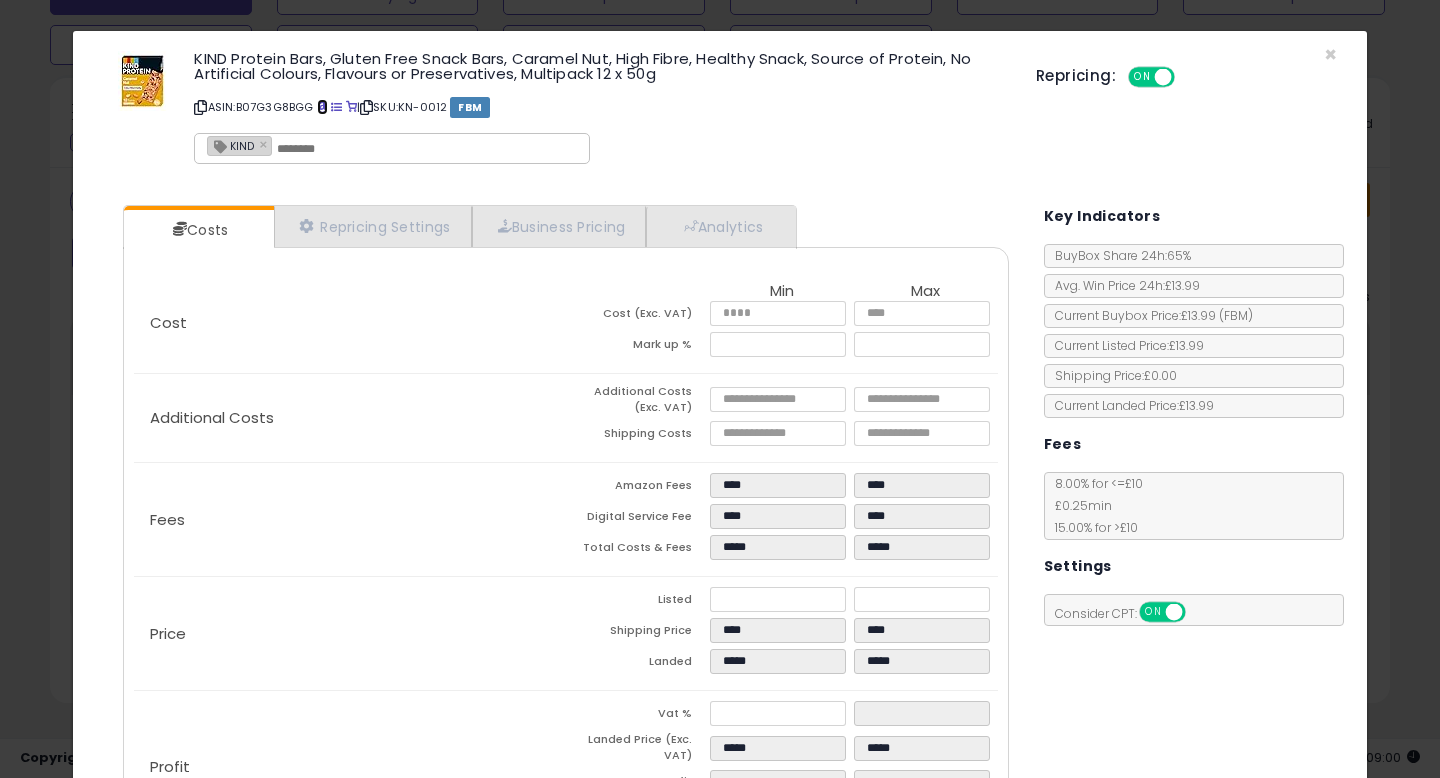 click at bounding box center [322, 107] 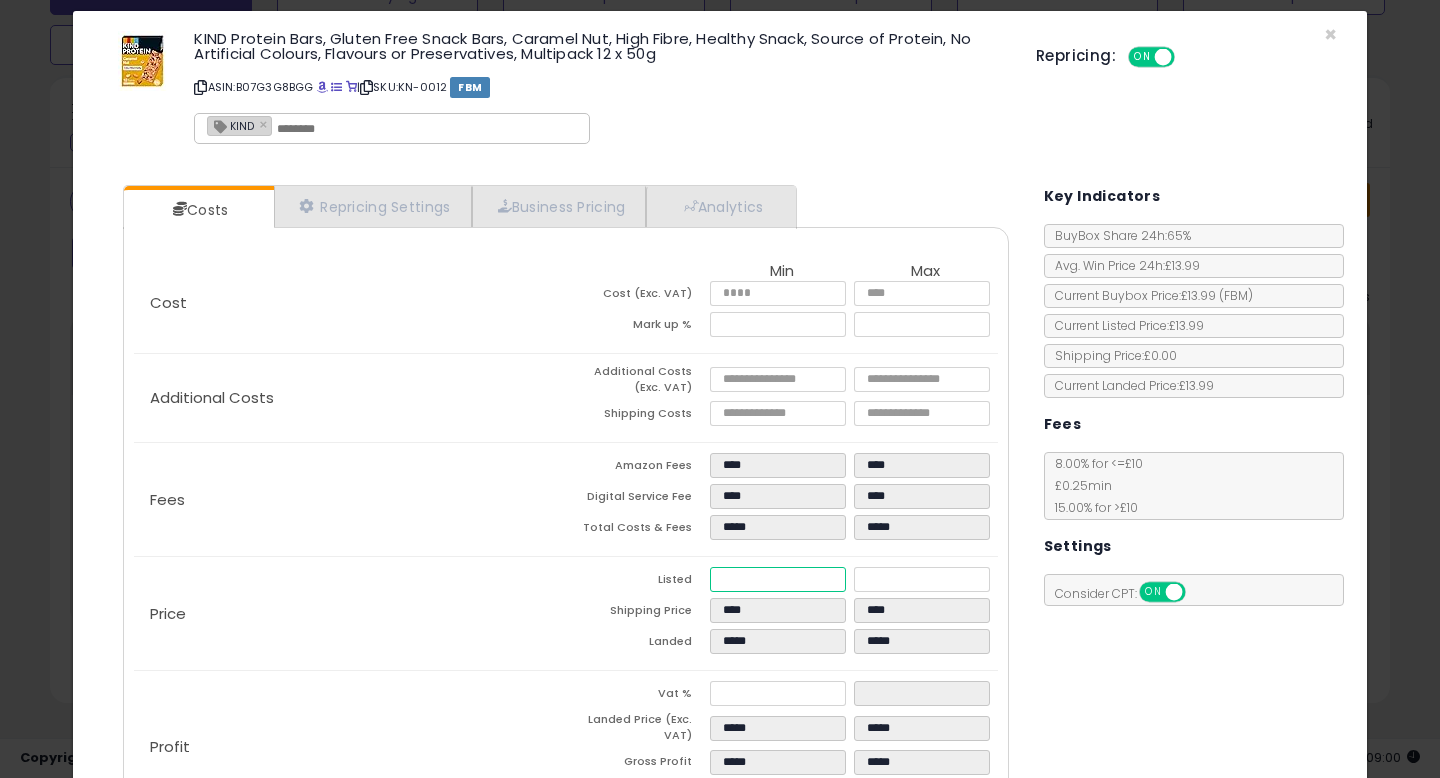 click on "*****" at bounding box center (778, 579) 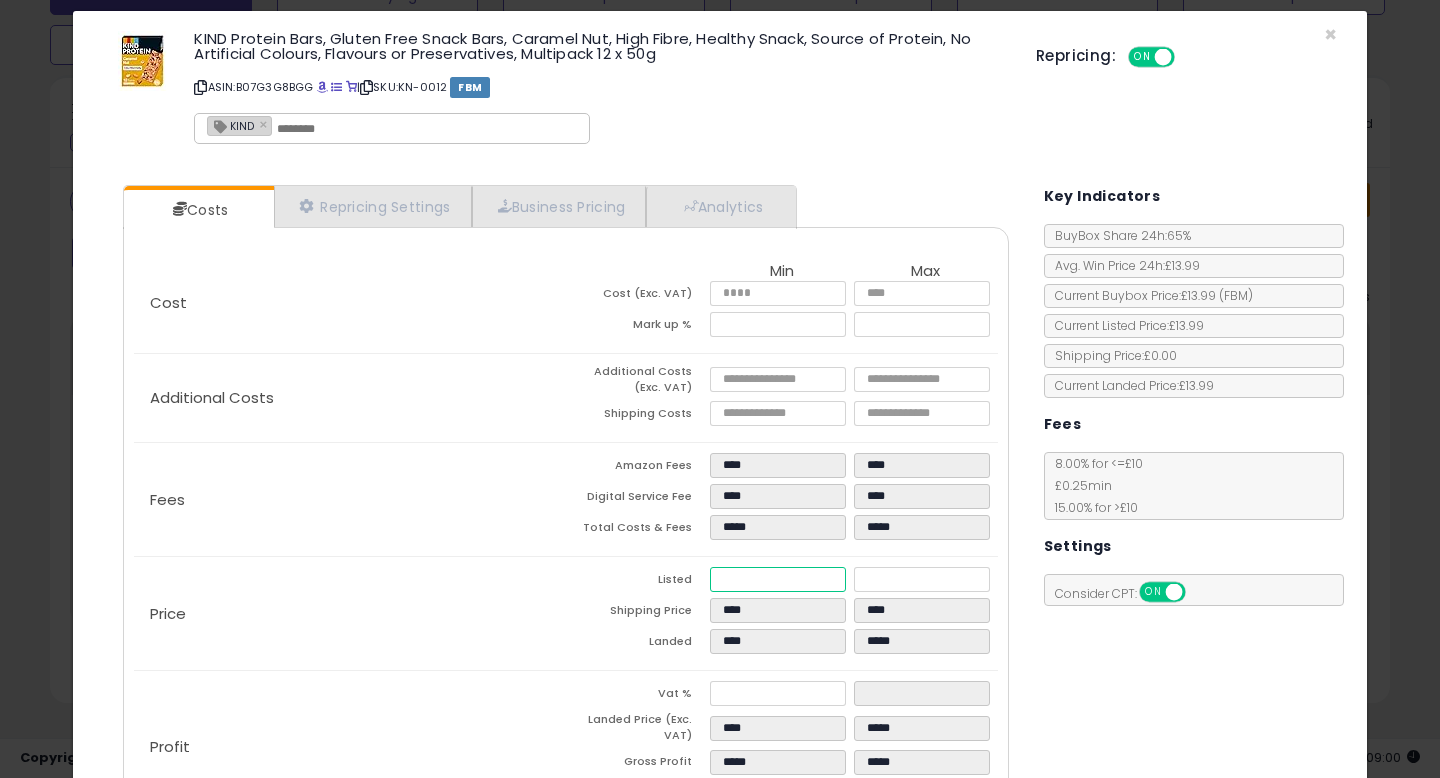 type on "****" 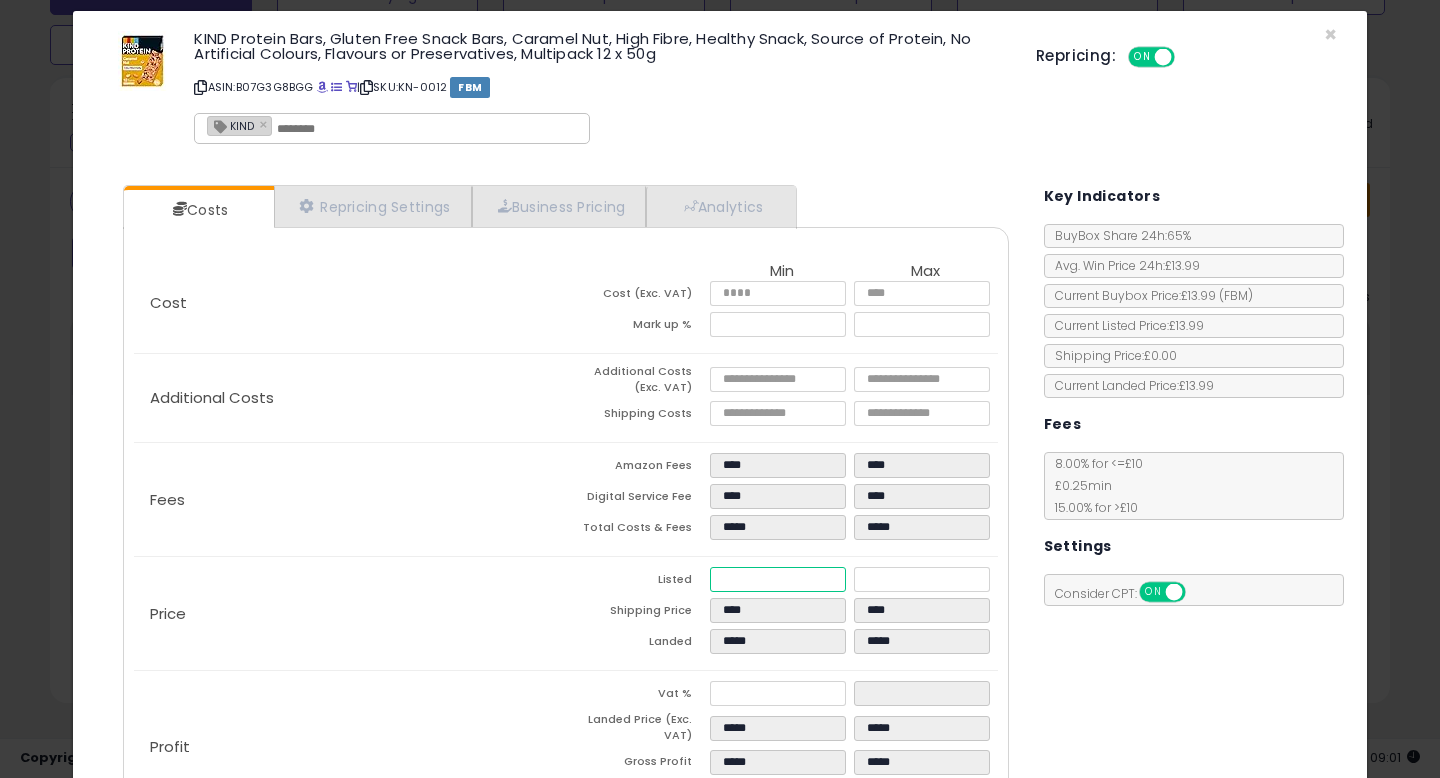 type on "*****" 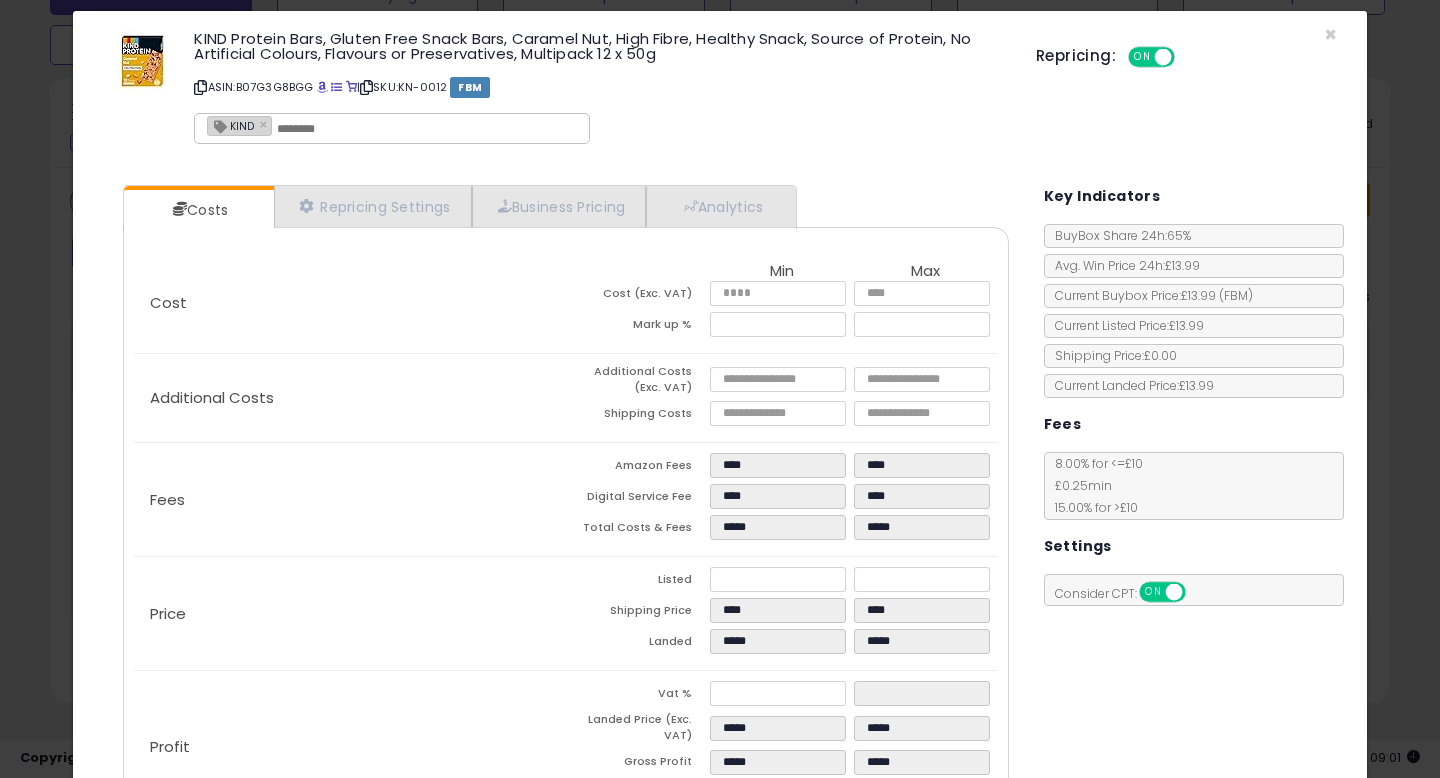 type on "******" 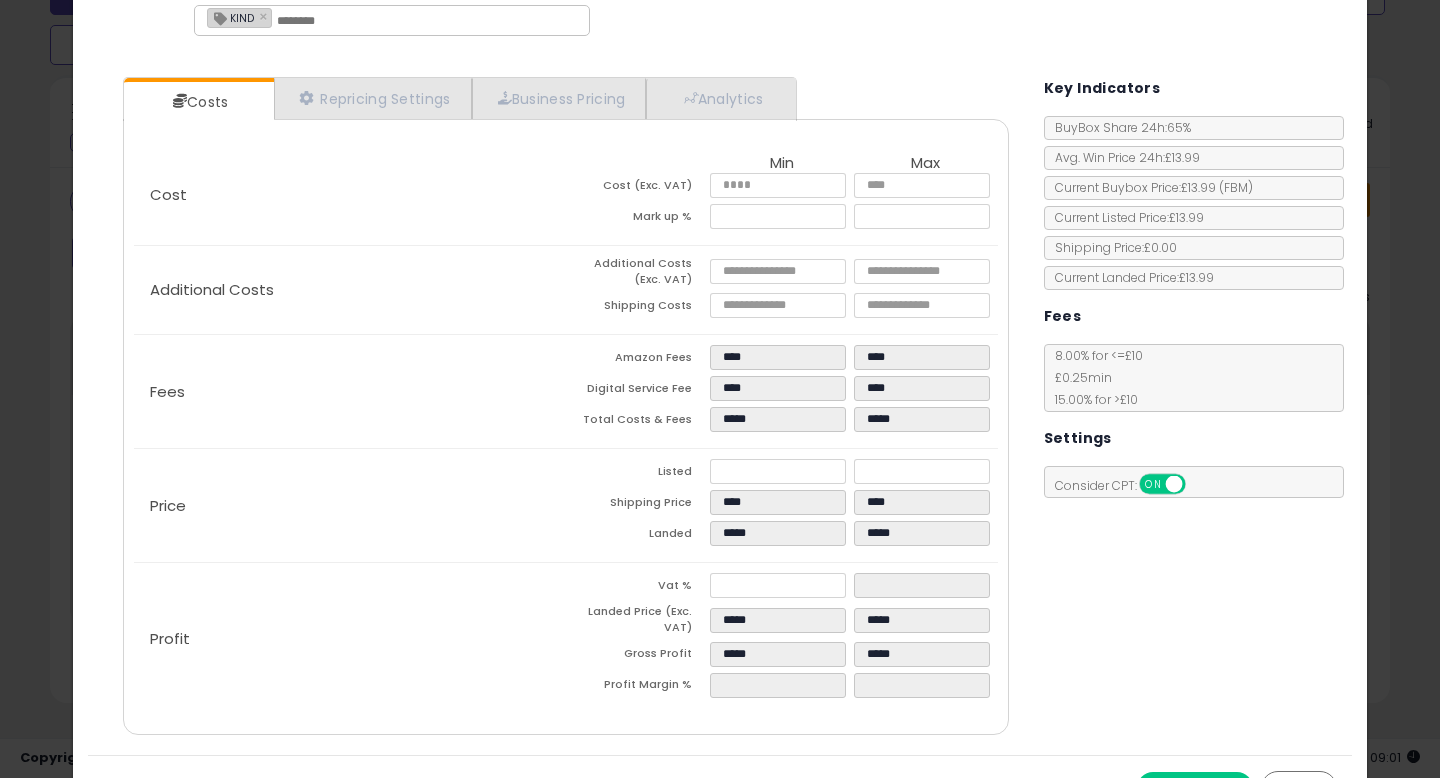 scroll, scrollTop: 152, scrollLeft: 0, axis: vertical 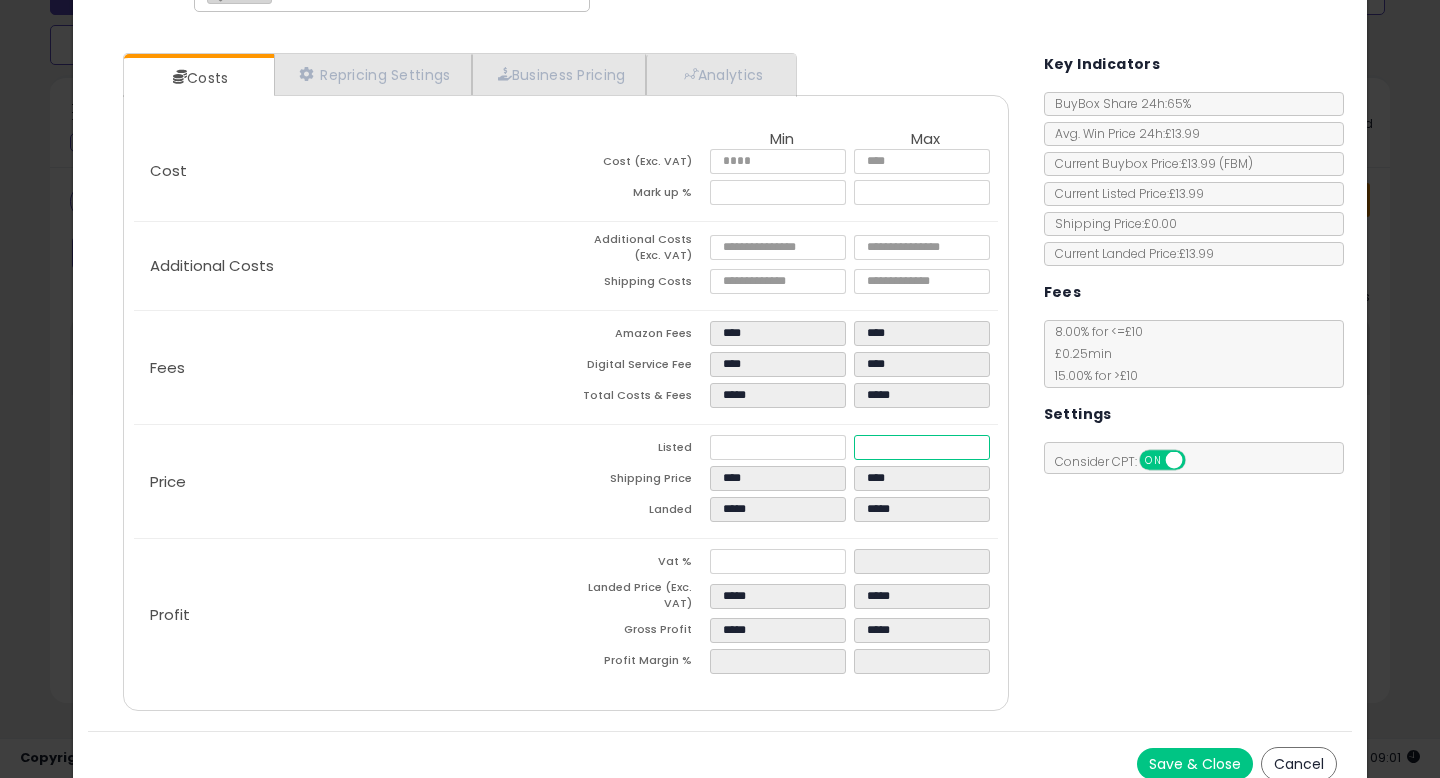 click on "*****" at bounding box center (922, 447) 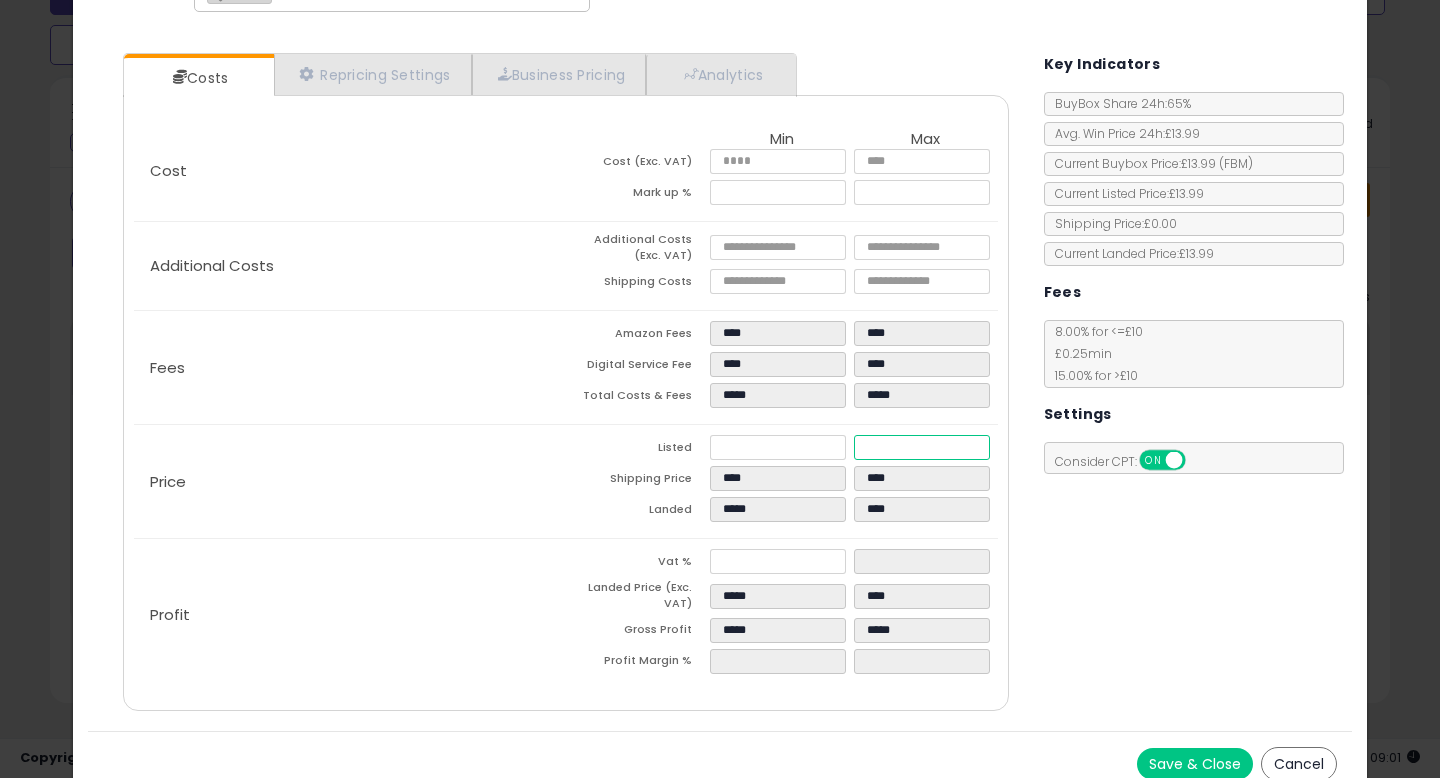 type on "****" 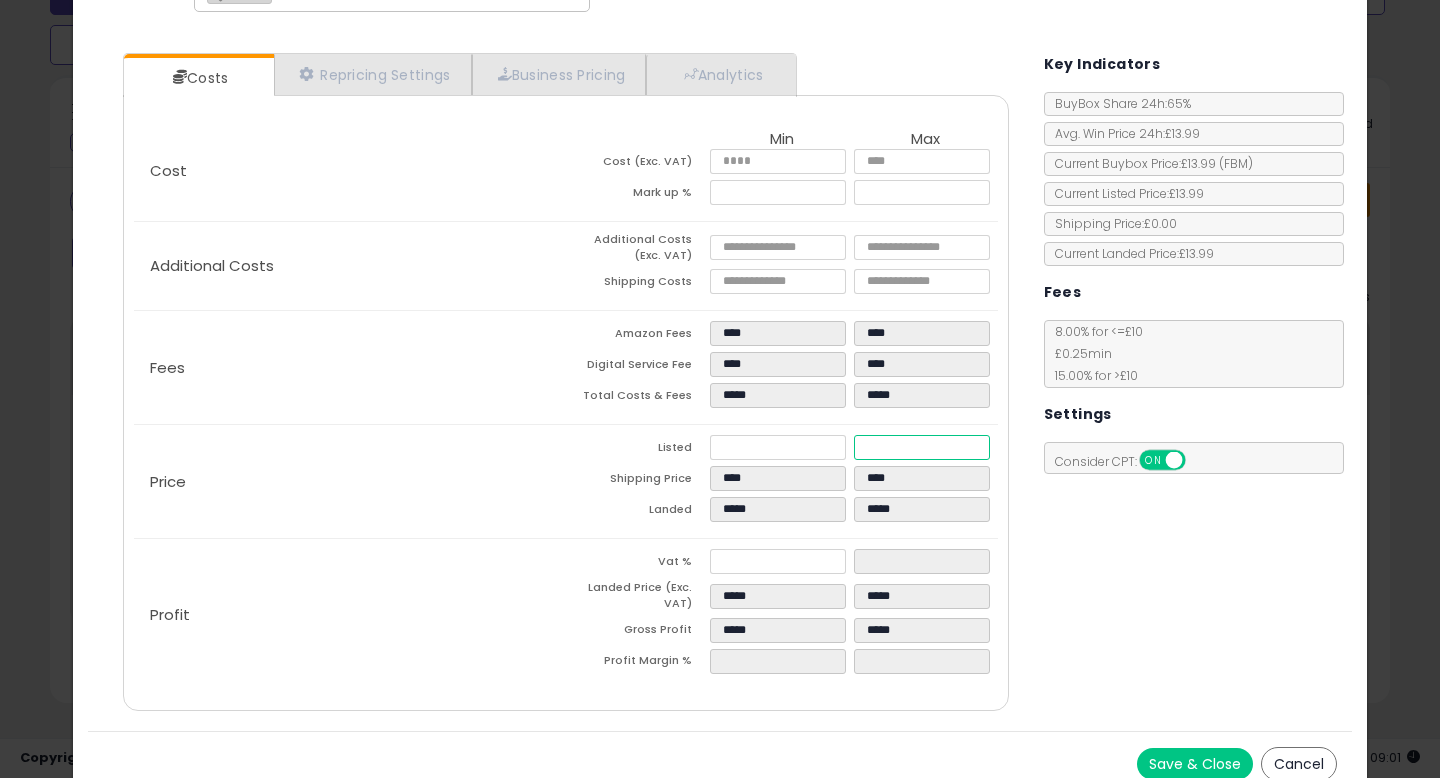 type on "*****" 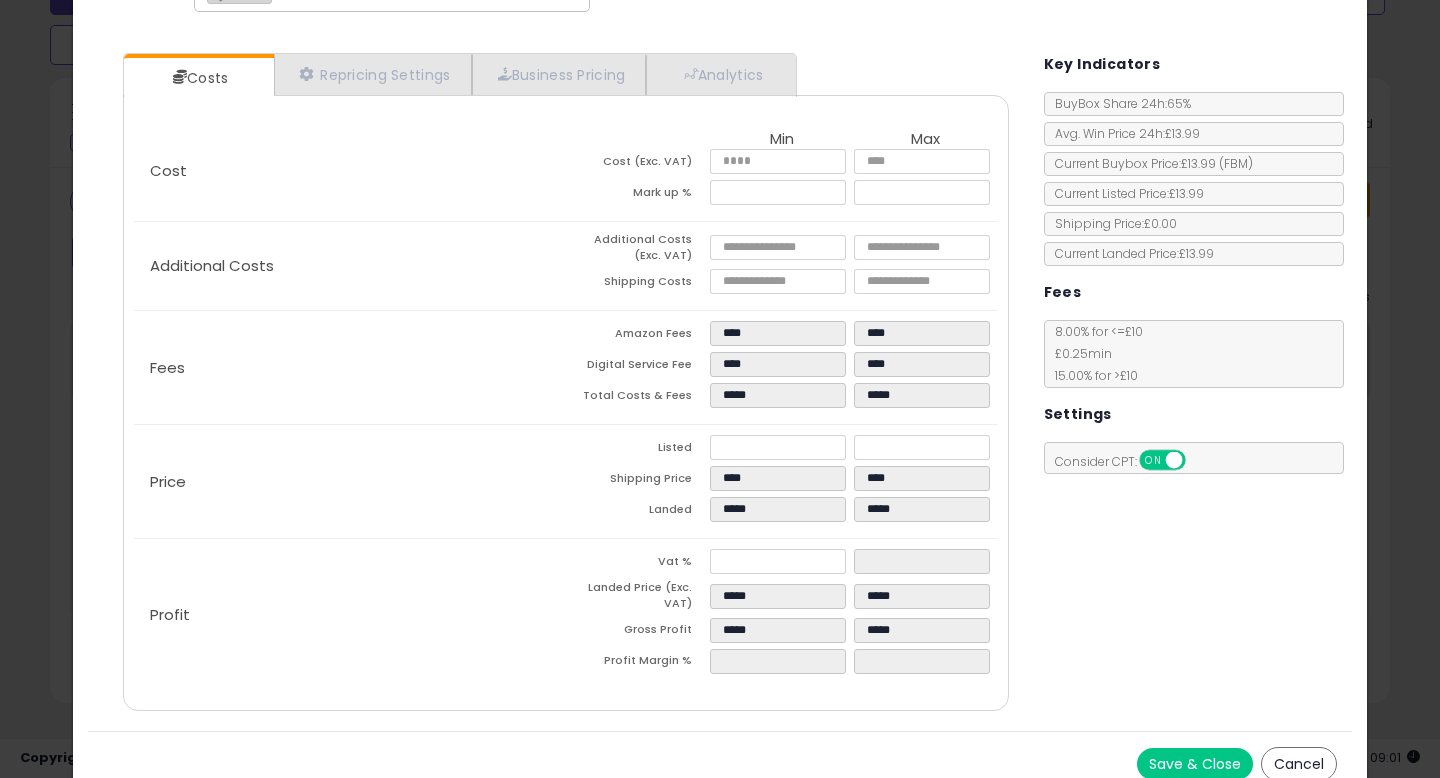 type on "******" 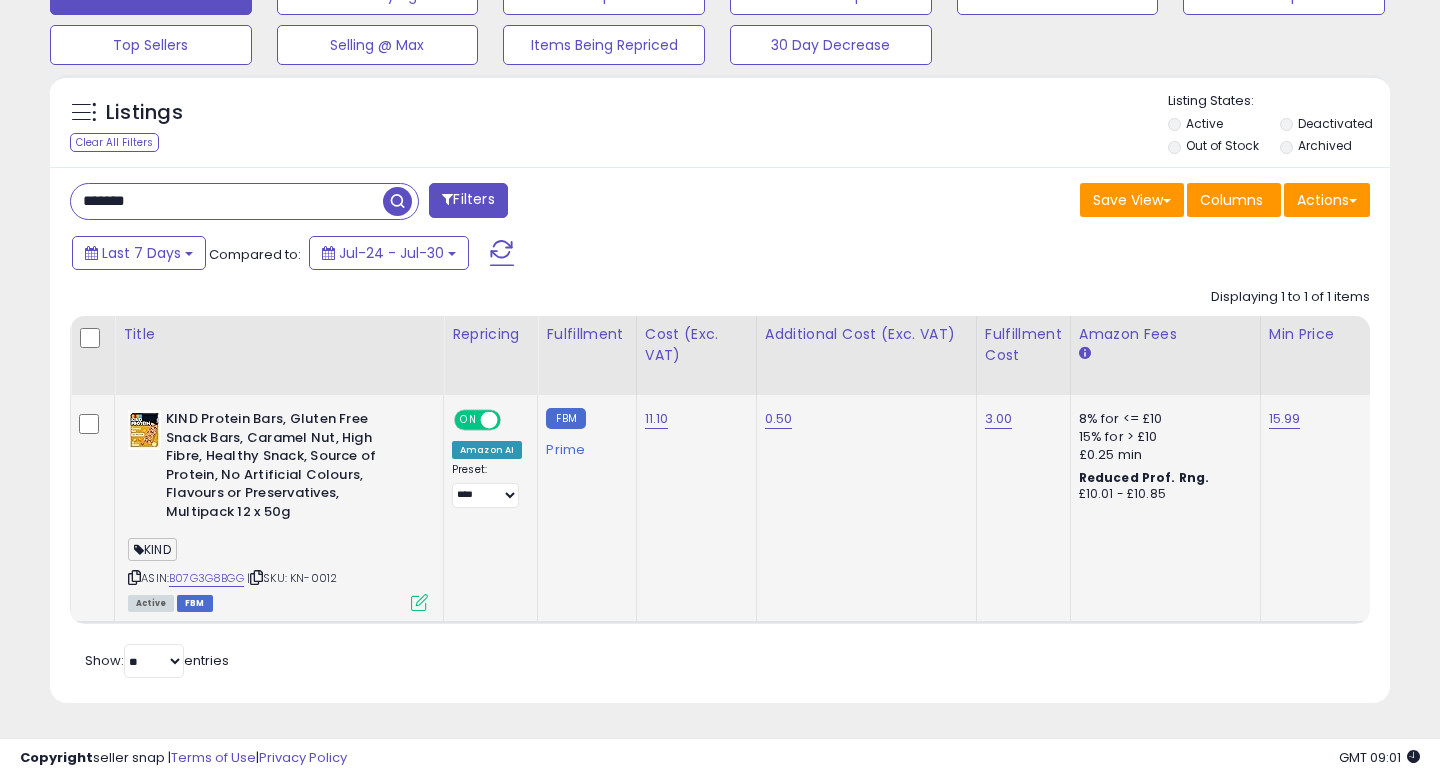 click at bounding box center [419, 602] 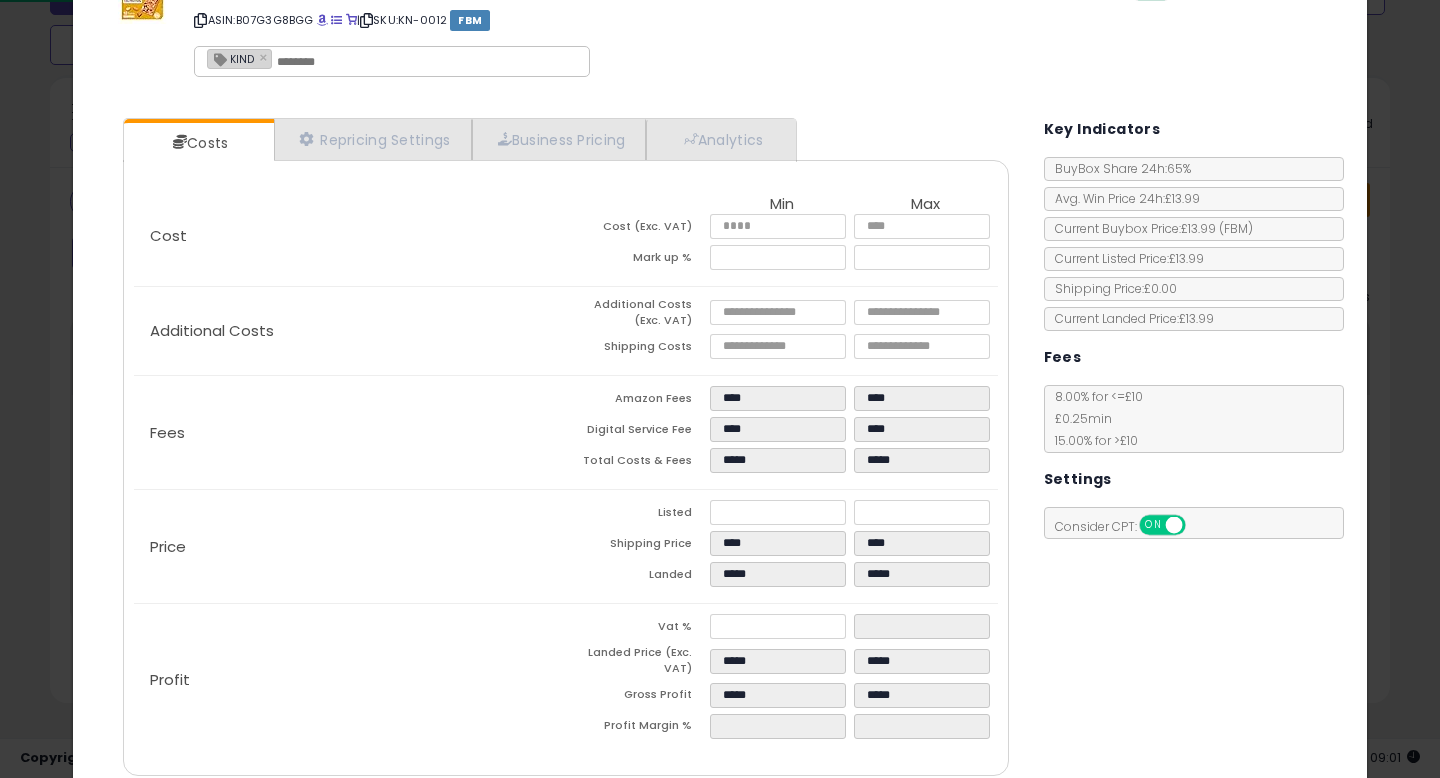 scroll, scrollTop: 169, scrollLeft: 0, axis: vertical 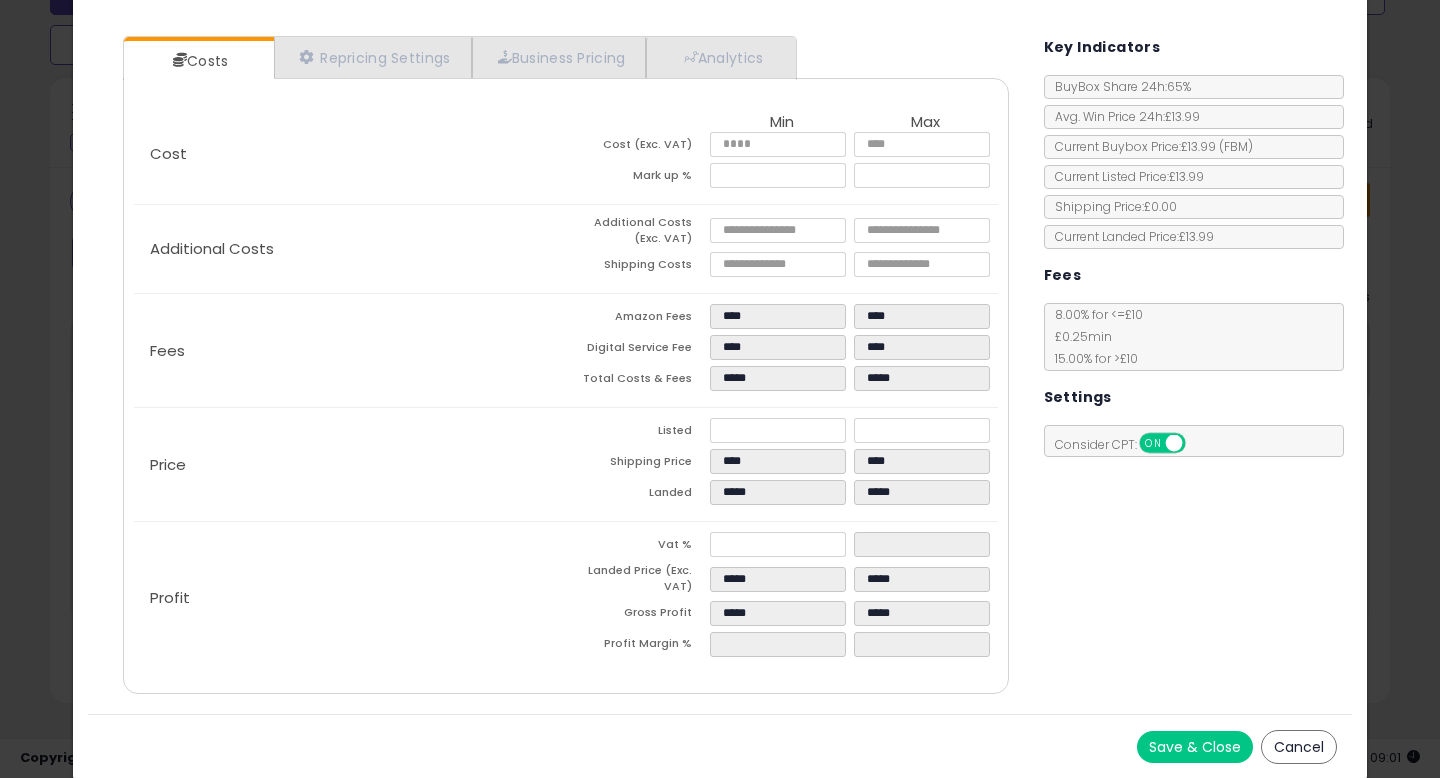 click on "Save & Close" at bounding box center (1195, 747) 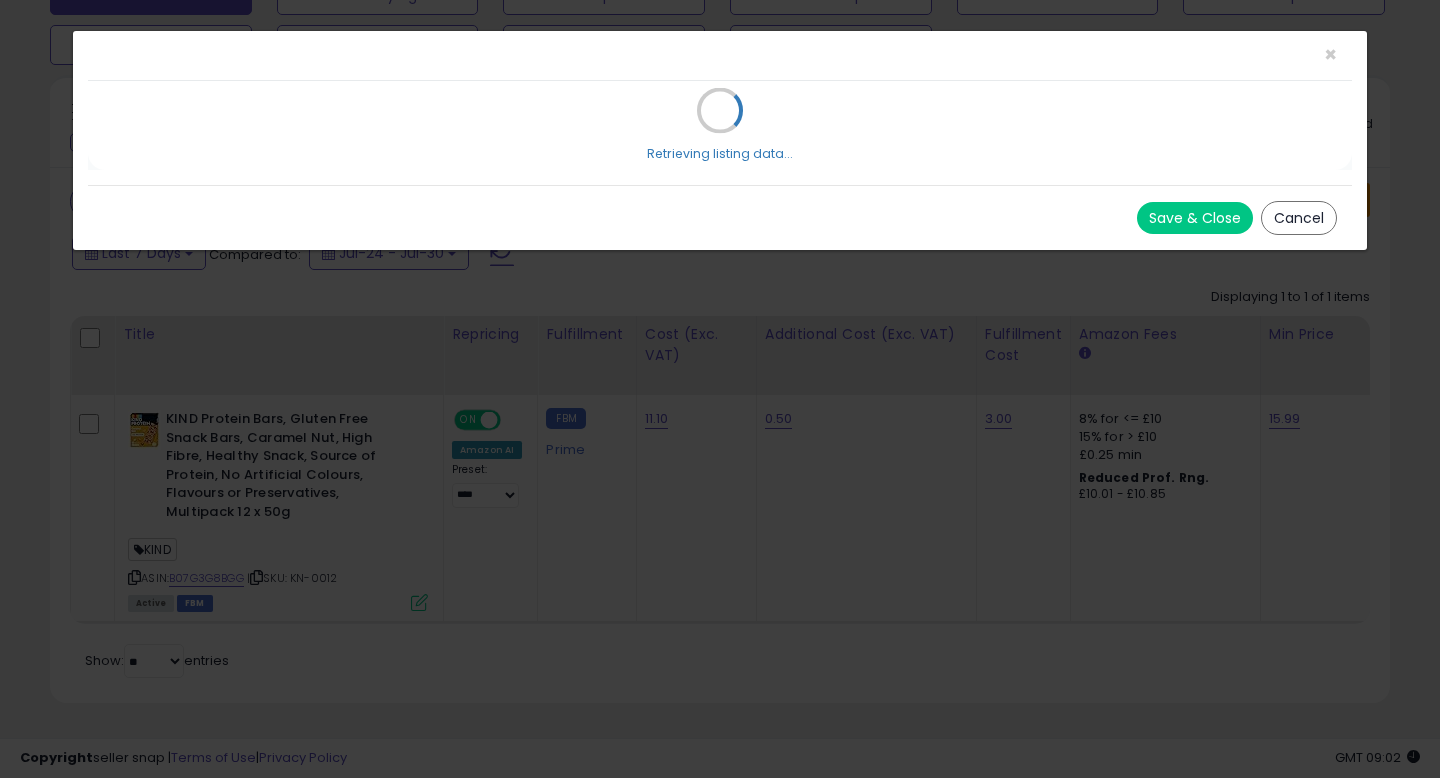 scroll, scrollTop: 0, scrollLeft: 0, axis: both 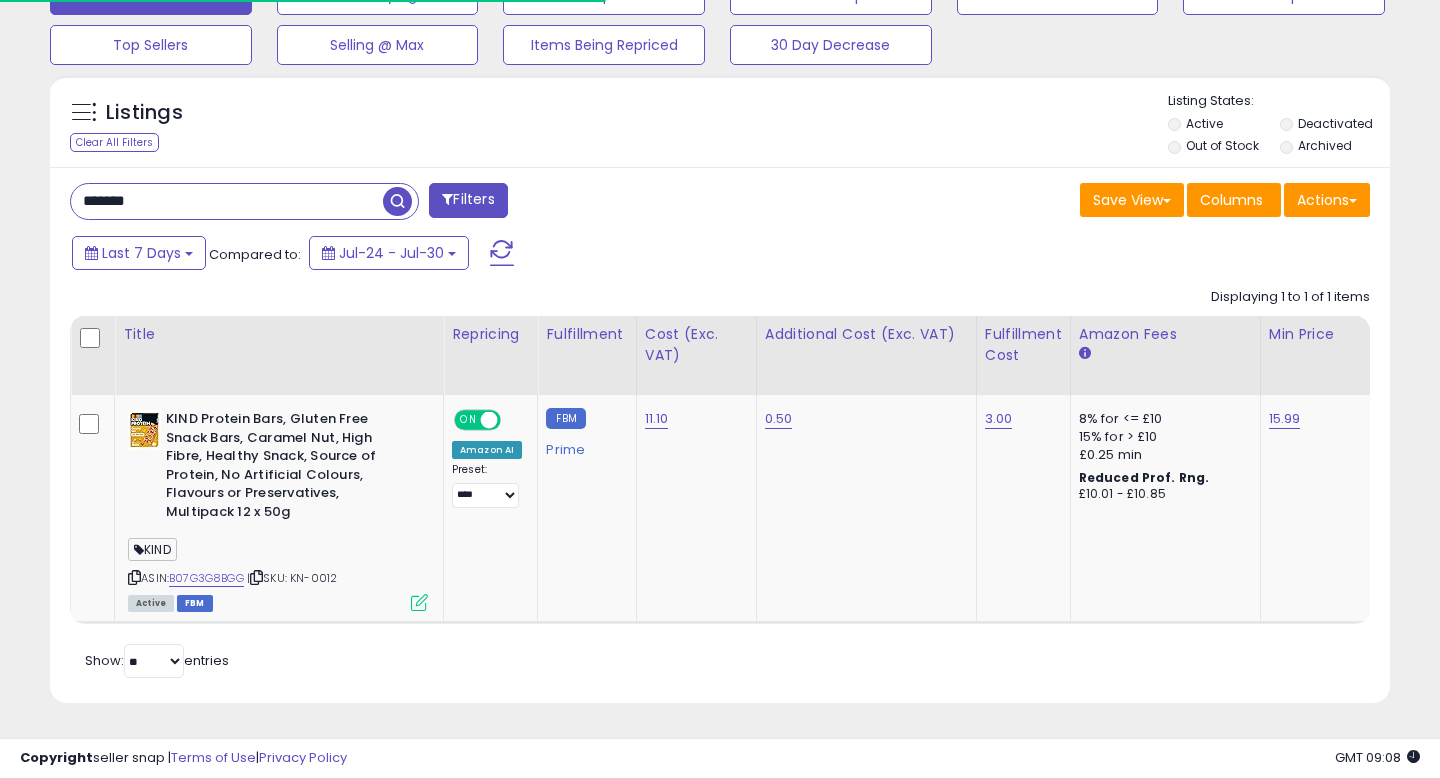 click on "*******" at bounding box center [227, 201] 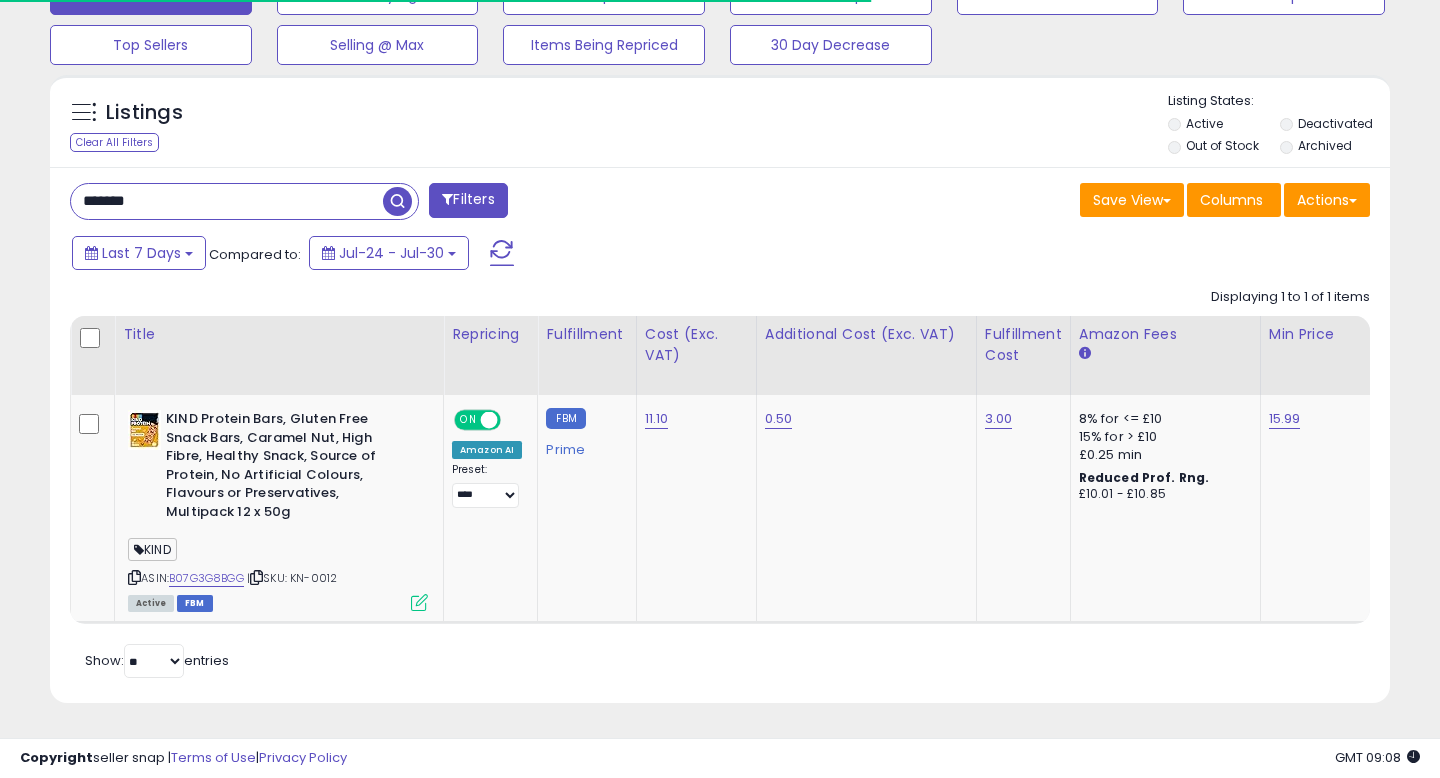 click on "*******" at bounding box center (227, 201) 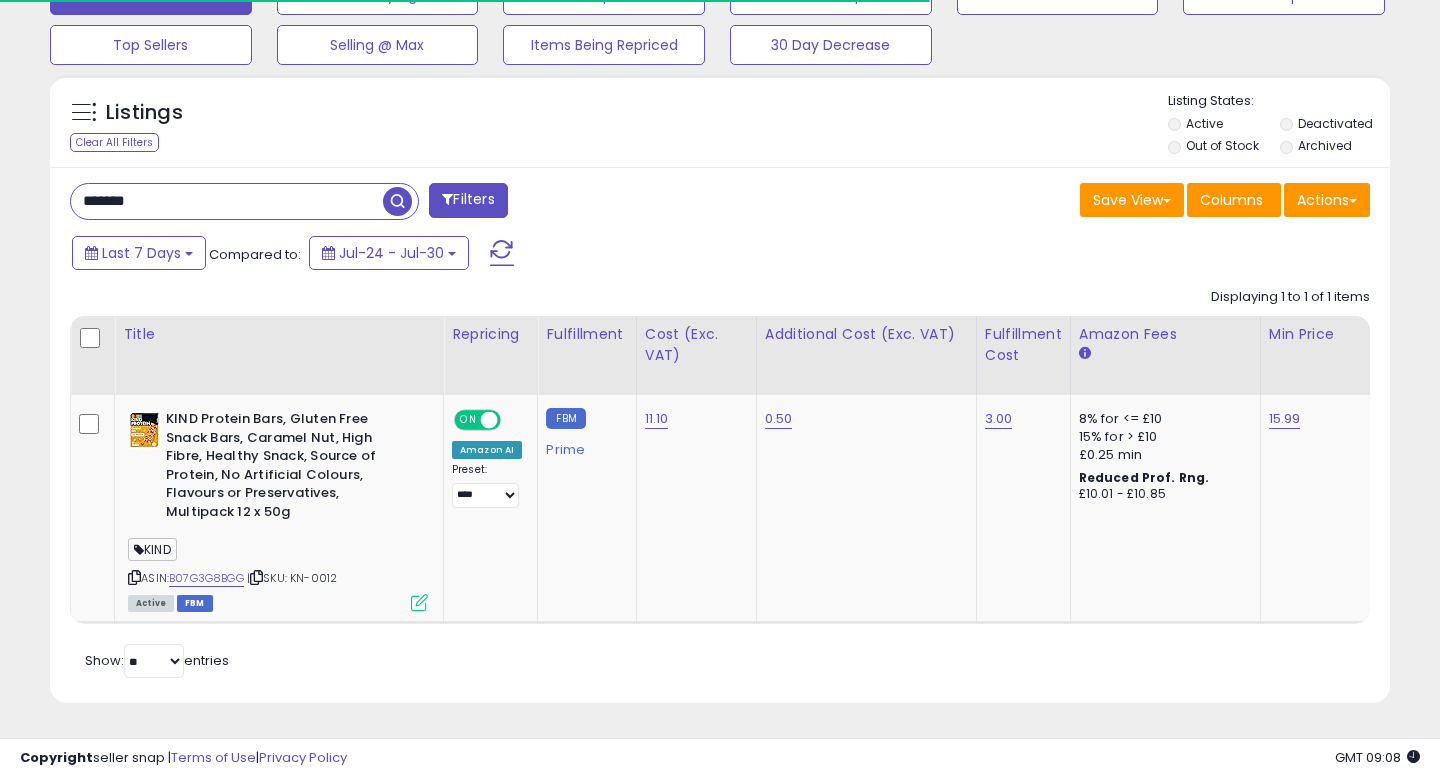paste on "*****" 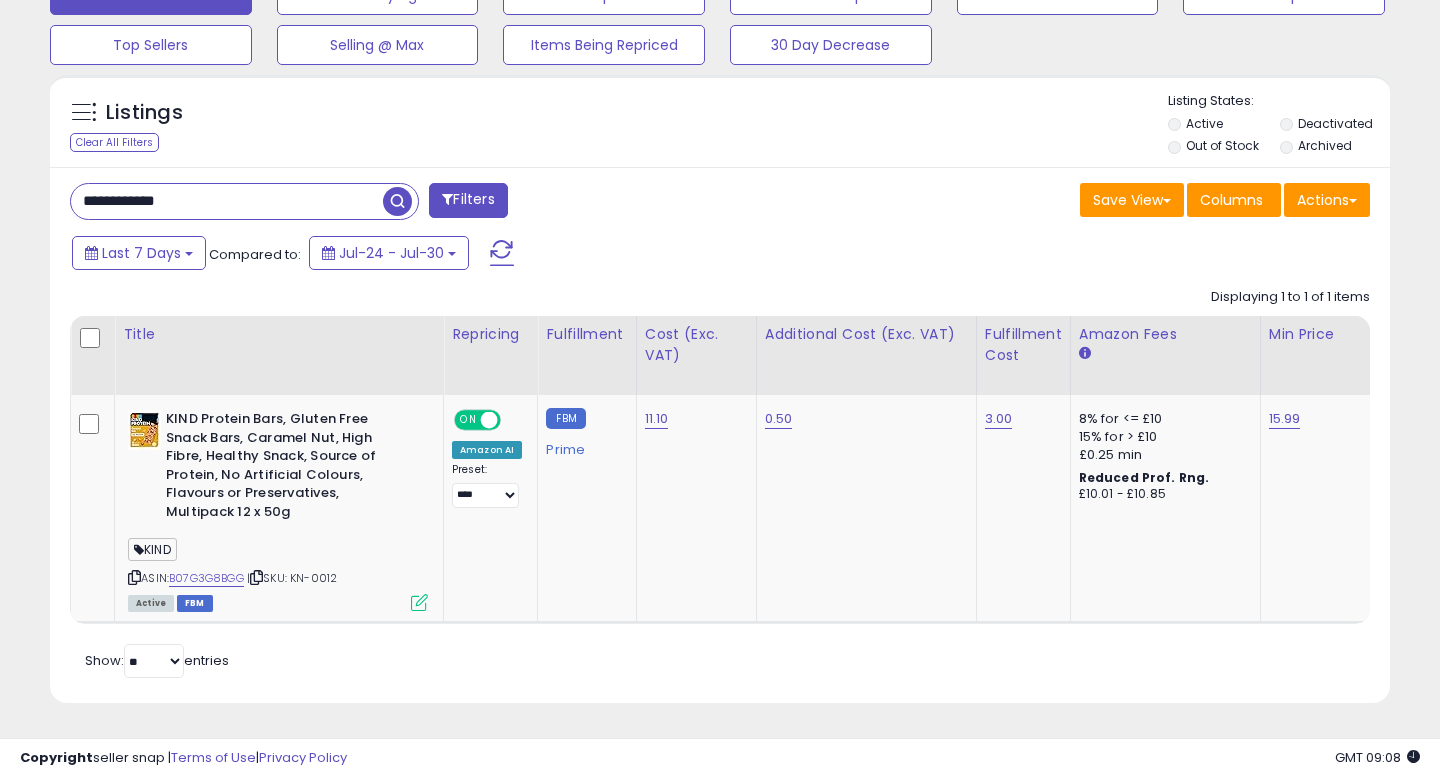 drag, startPoint x: 116, startPoint y: 202, endPoint x: 57, endPoint y: 199, distance: 59.07622 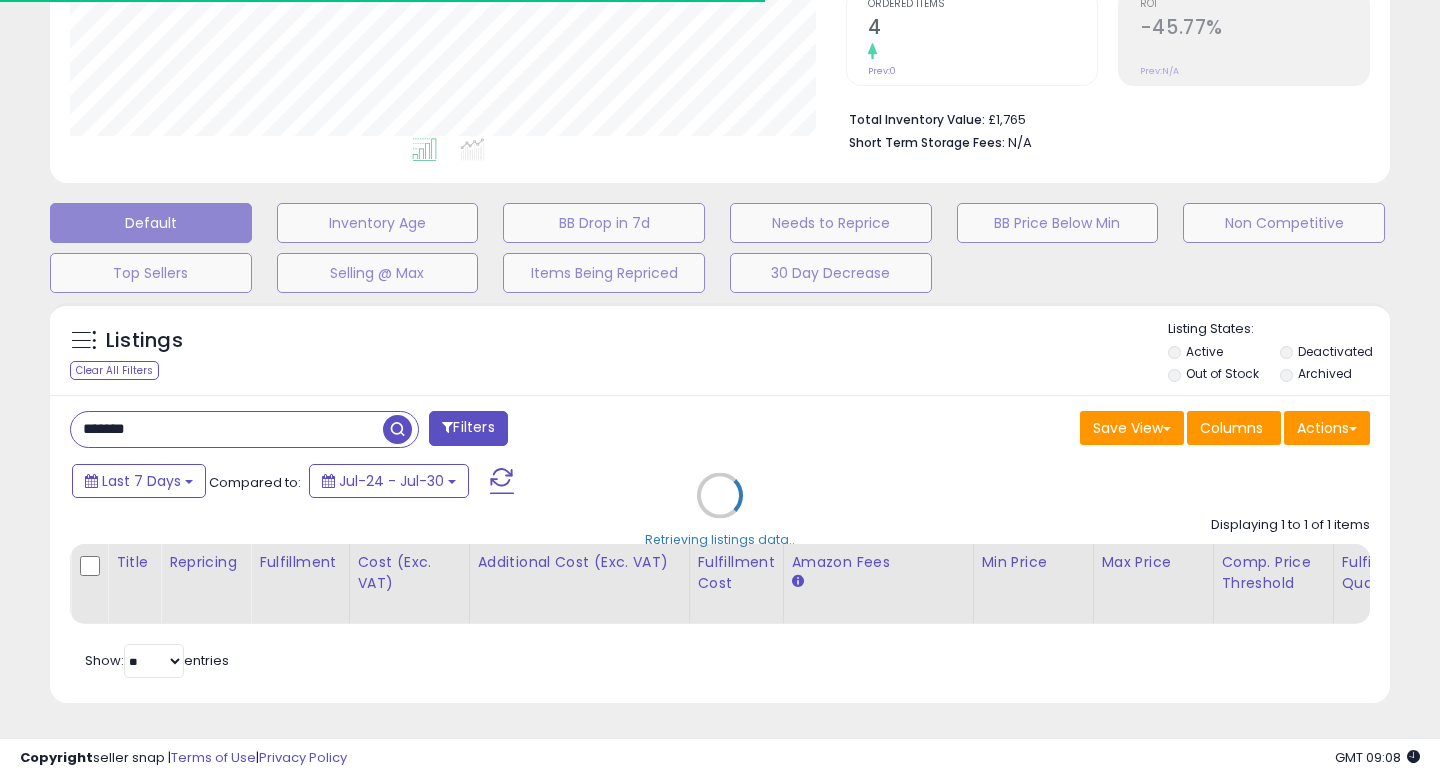 scroll, scrollTop: 655, scrollLeft: 0, axis: vertical 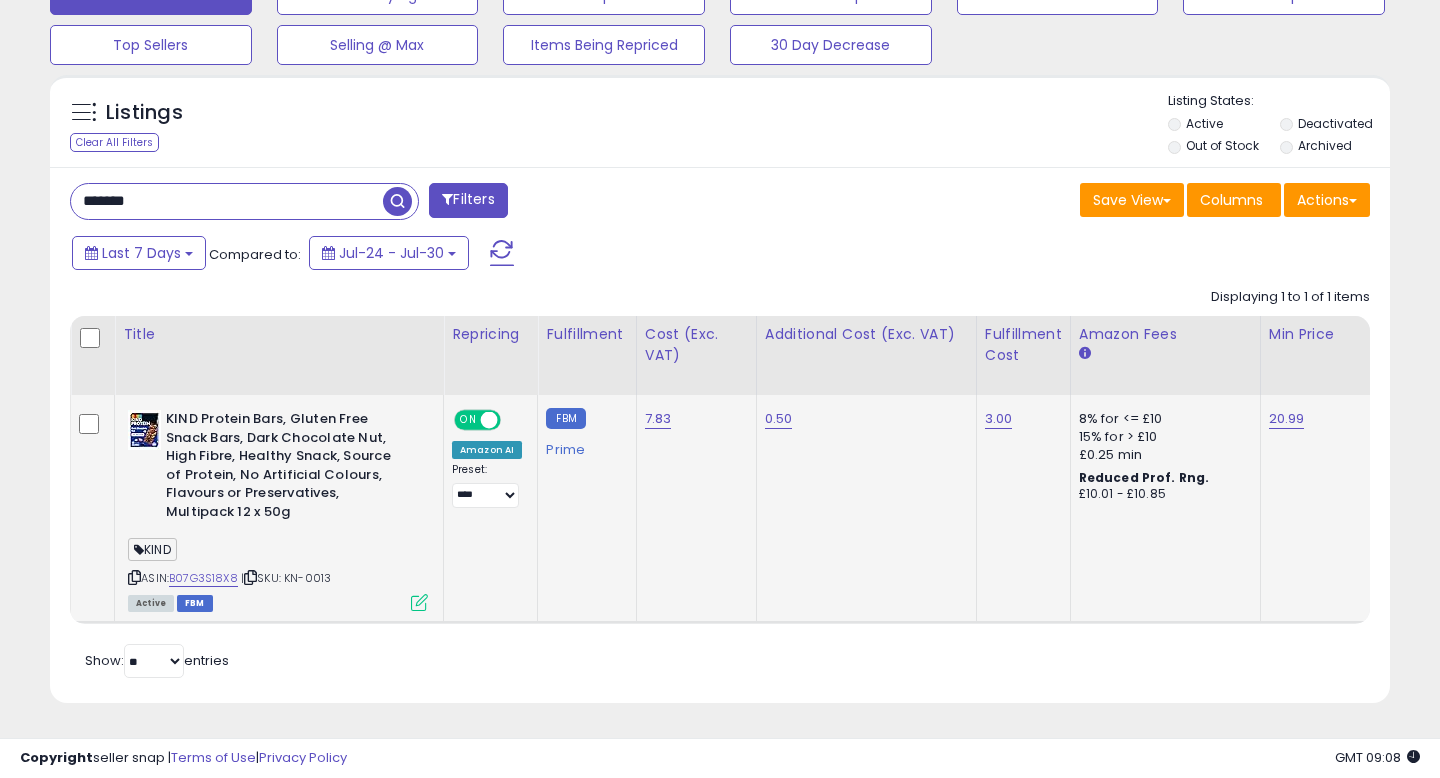 click at bounding box center (419, 602) 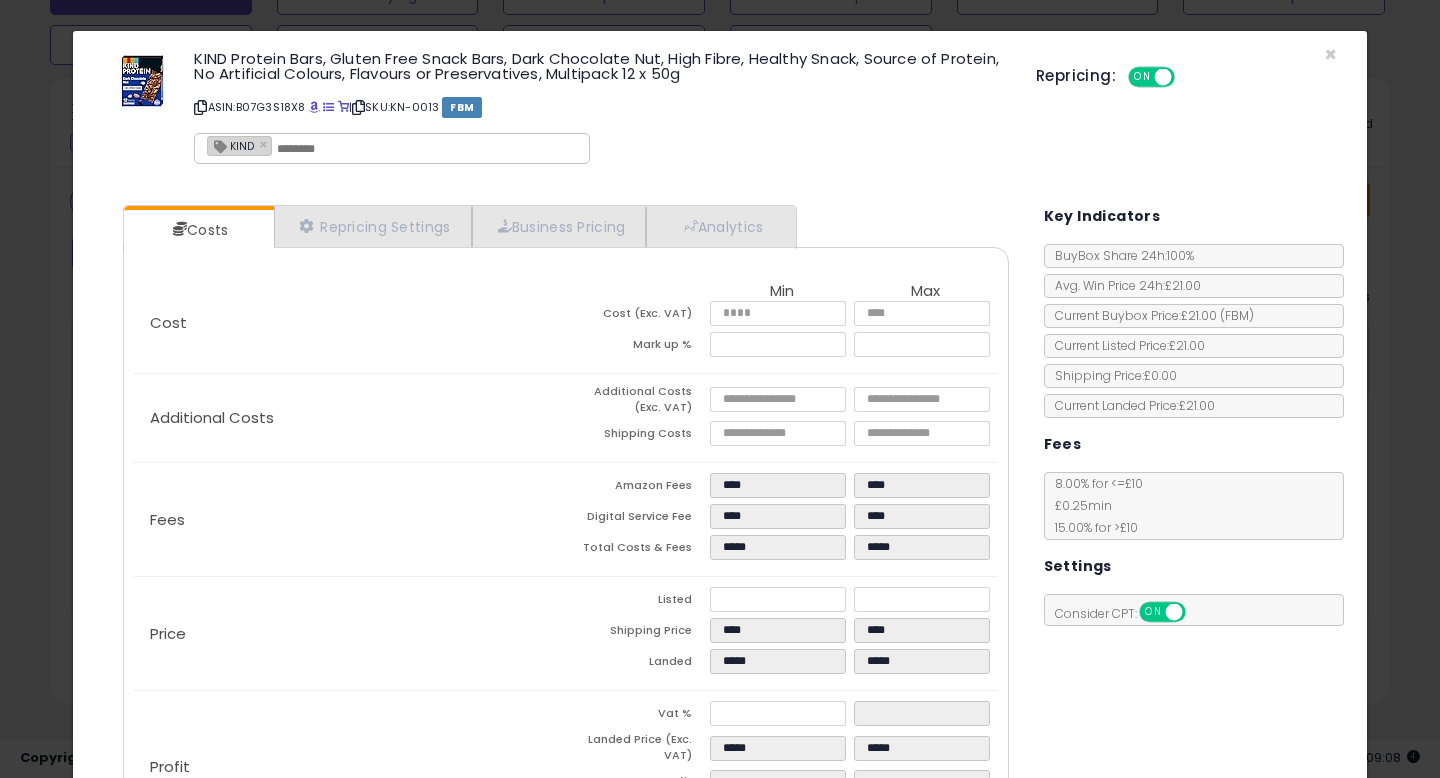 scroll, scrollTop: 1, scrollLeft: 0, axis: vertical 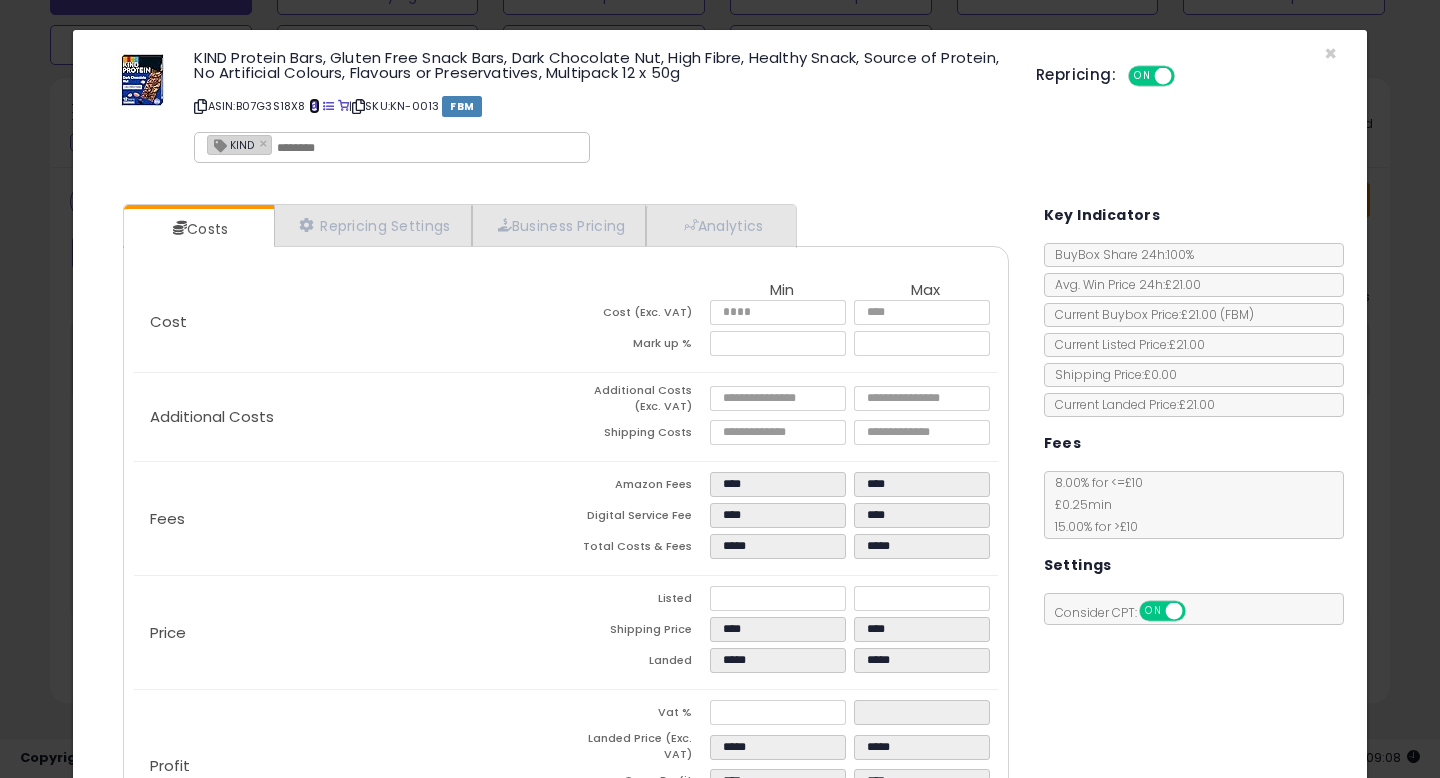 click at bounding box center [314, 106] 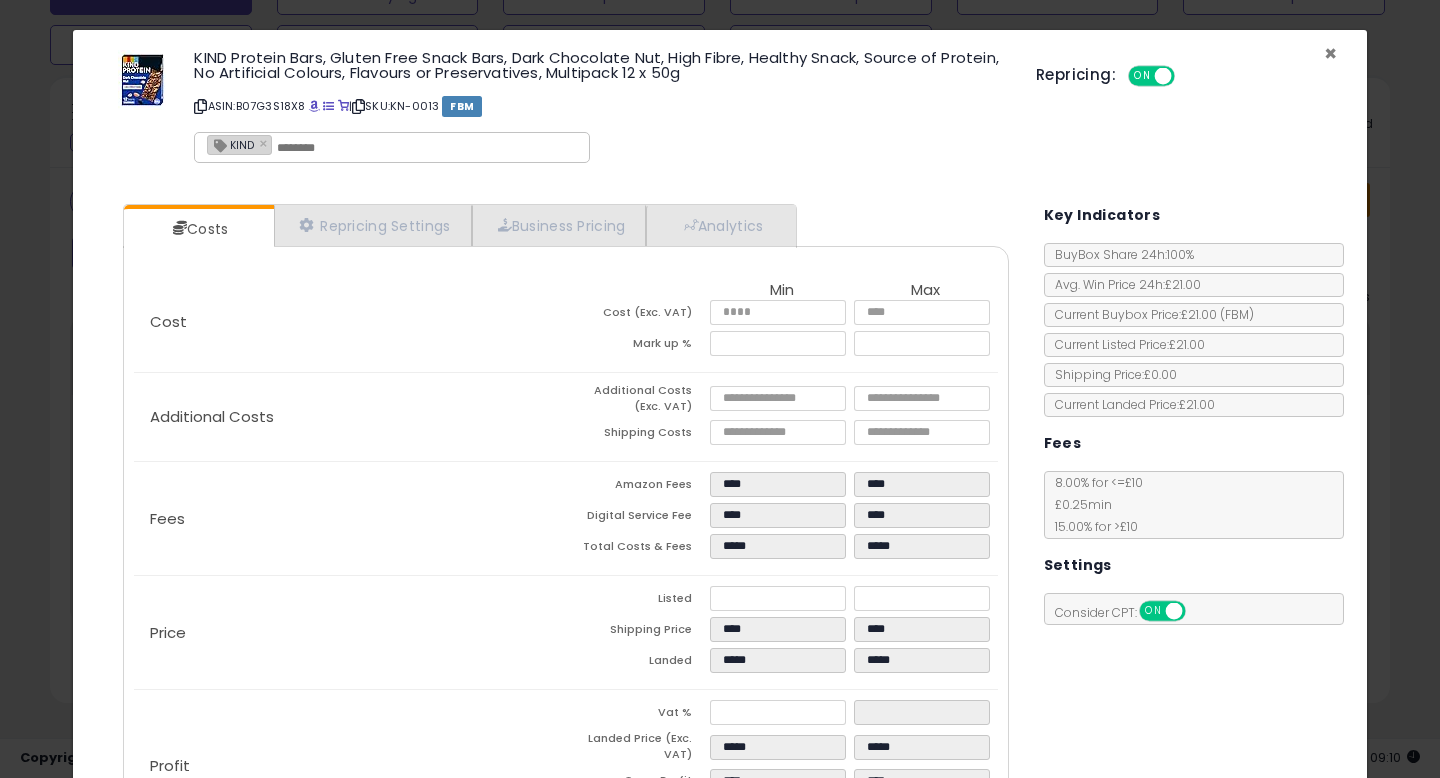 click on "×" at bounding box center (1330, 53) 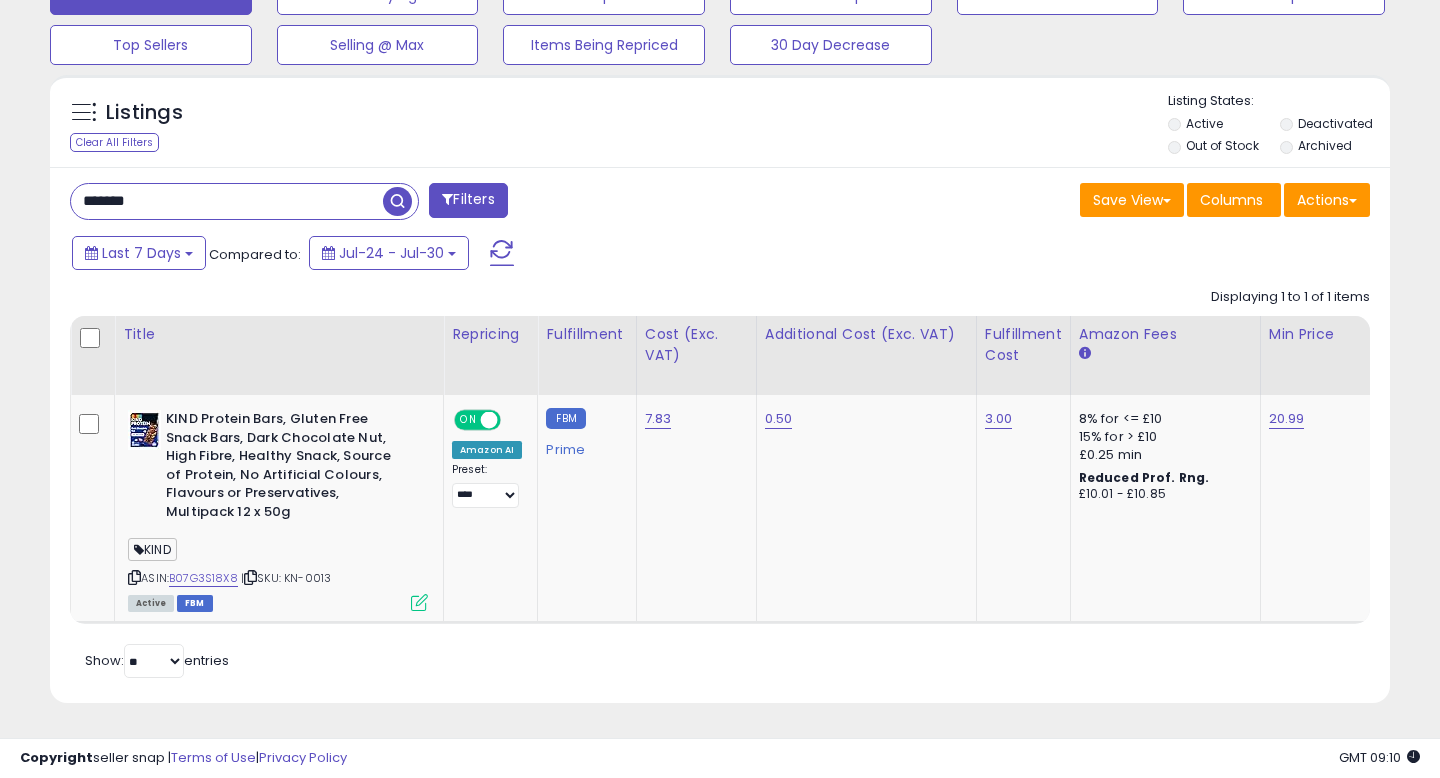 click on "*******" at bounding box center (227, 201) 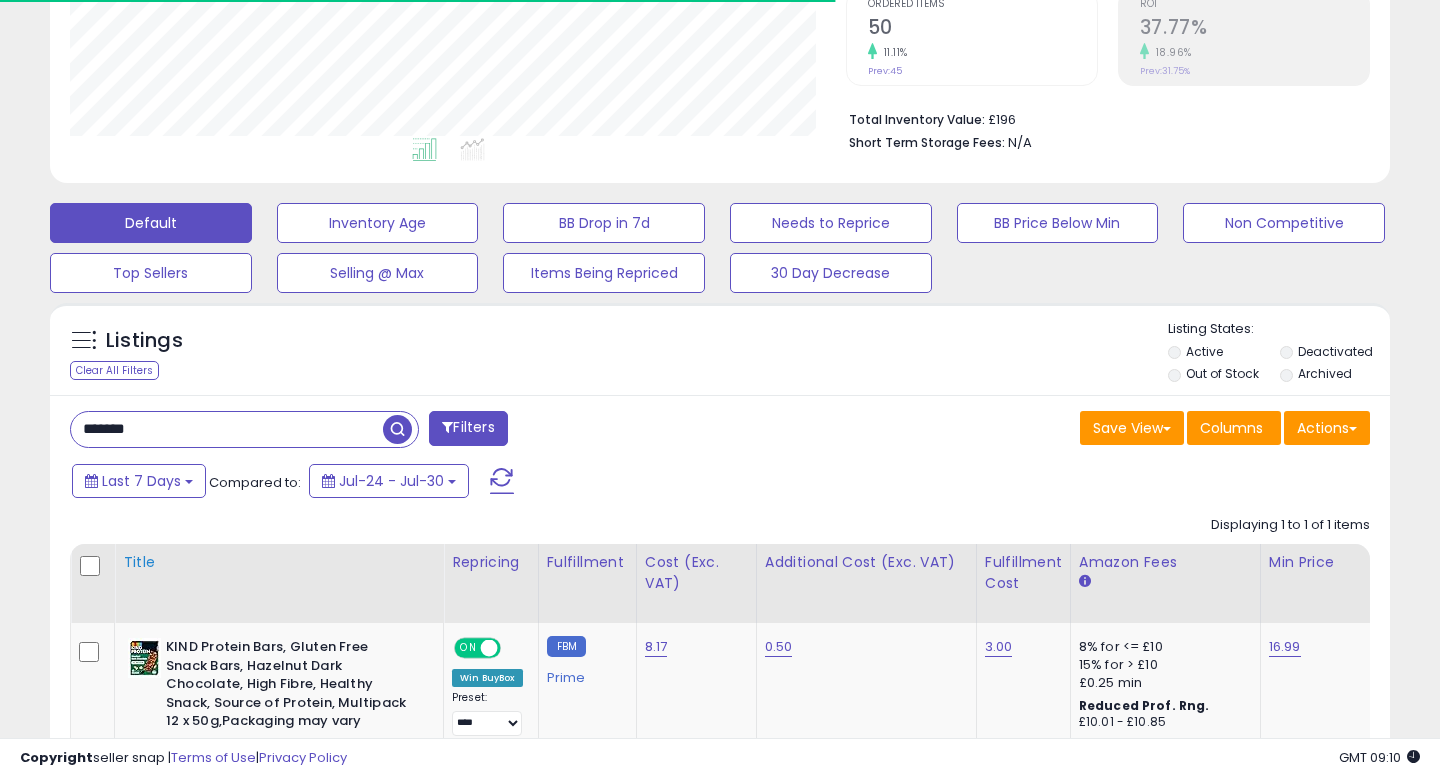scroll, scrollTop: 637, scrollLeft: 0, axis: vertical 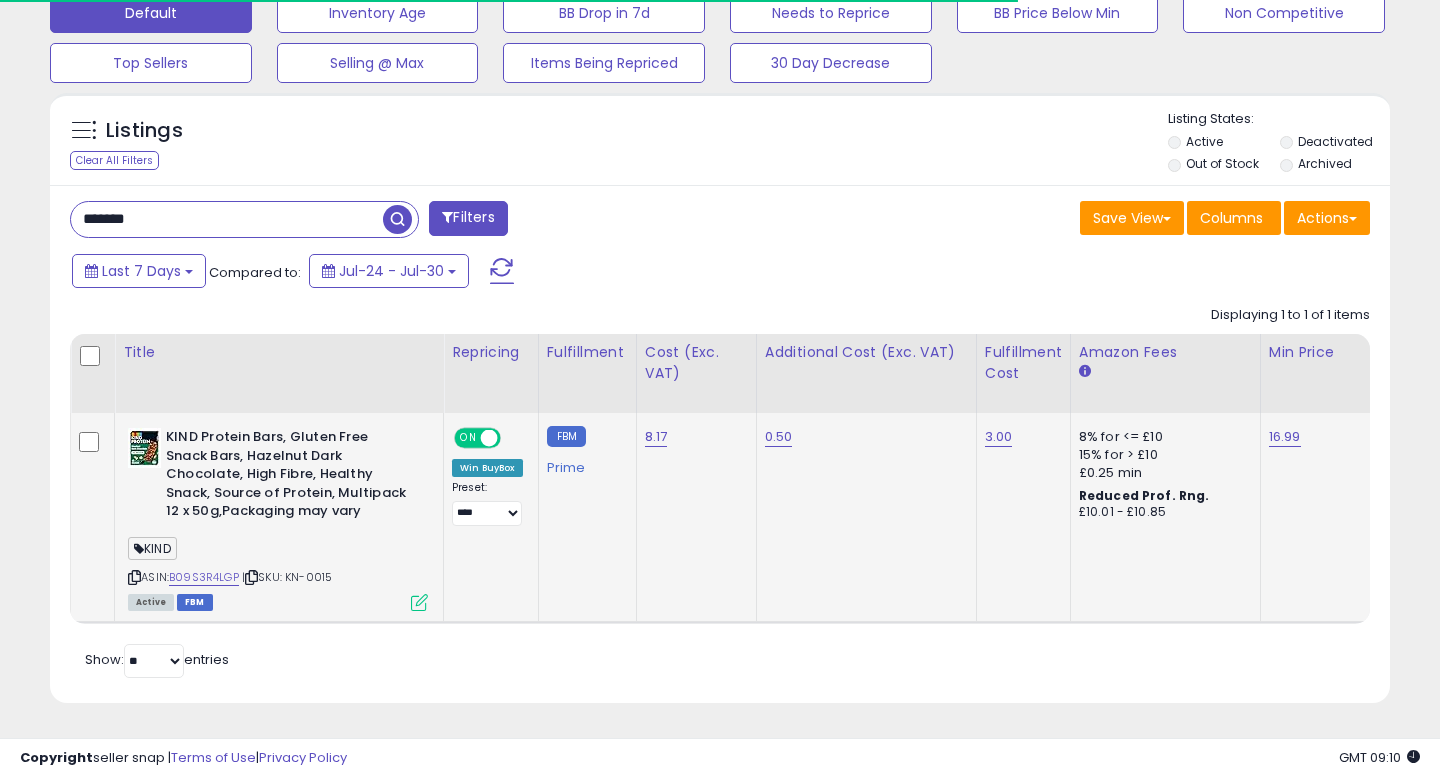 click on "ASIN:  B09S3R4LGP    |   SKU: KN-0015 Active FBM" at bounding box center (278, 518) 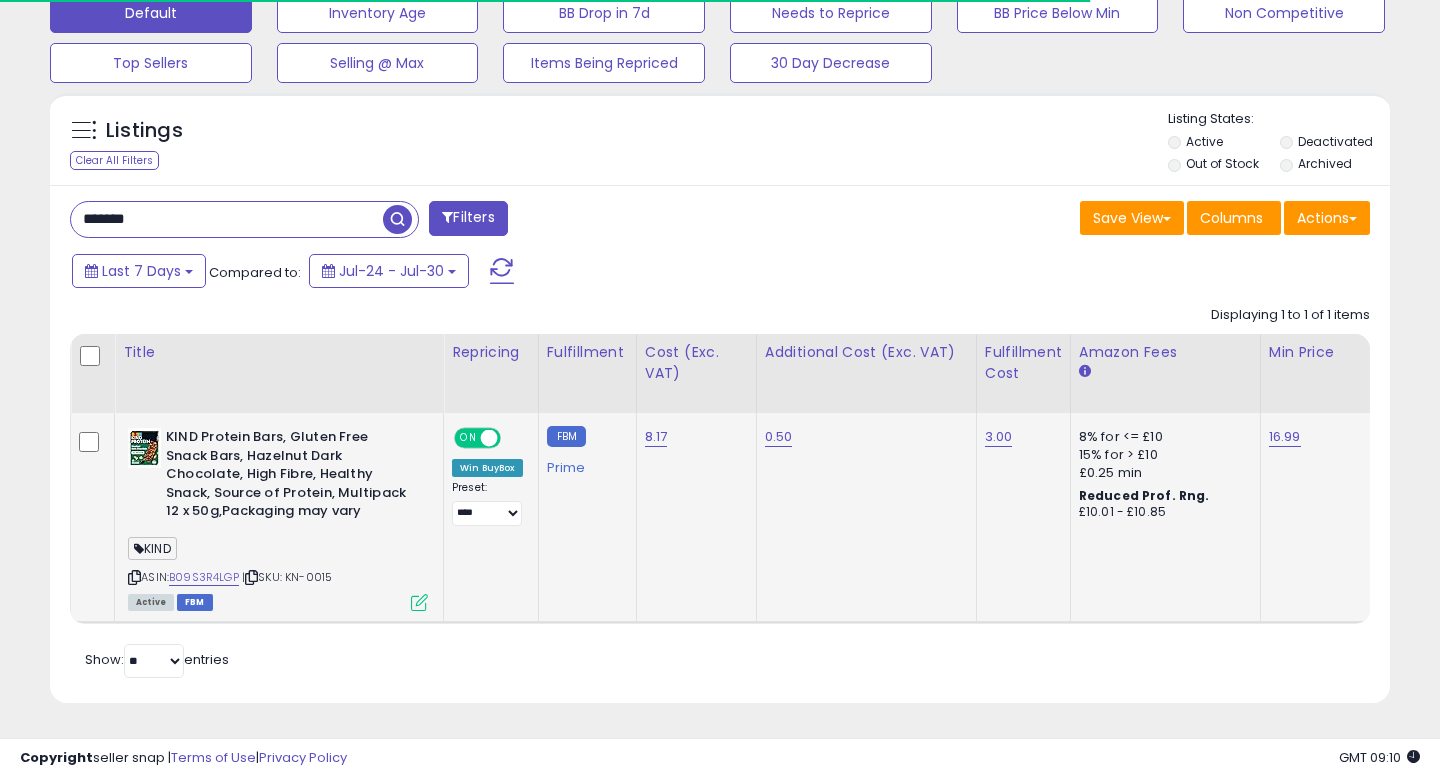 click at bounding box center [419, 602] 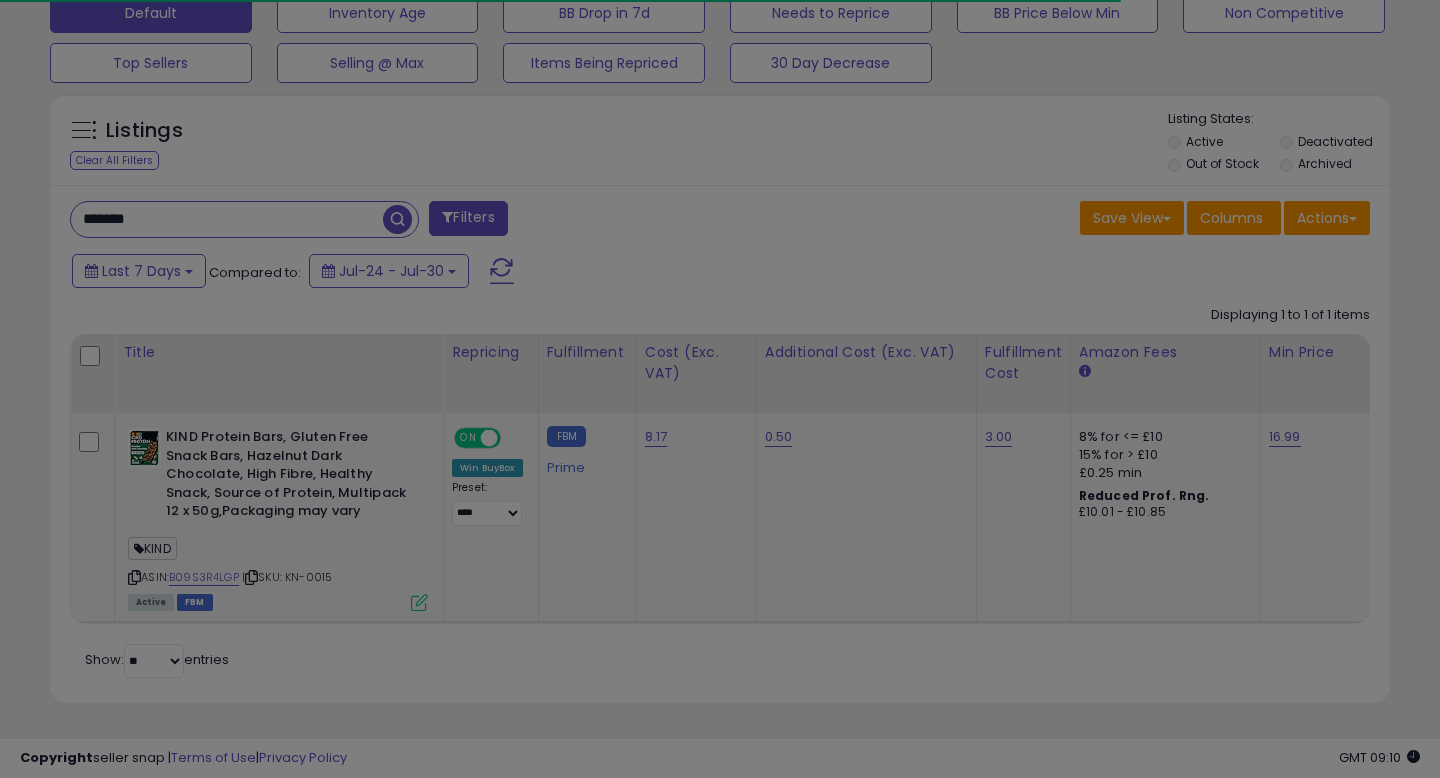 scroll, scrollTop: 0, scrollLeft: 0, axis: both 